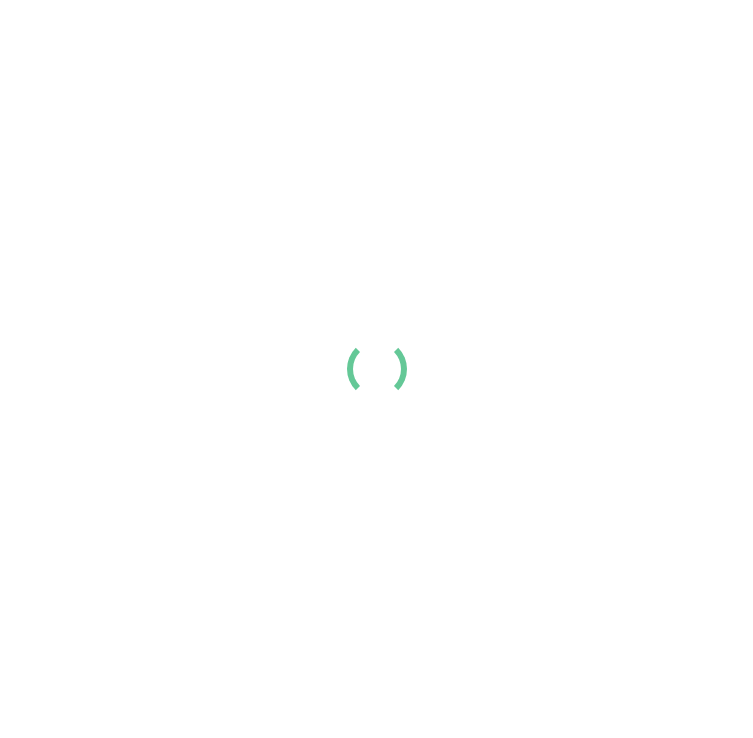 scroll, scrollTop: 0, scrollLeft: 0, axis: both 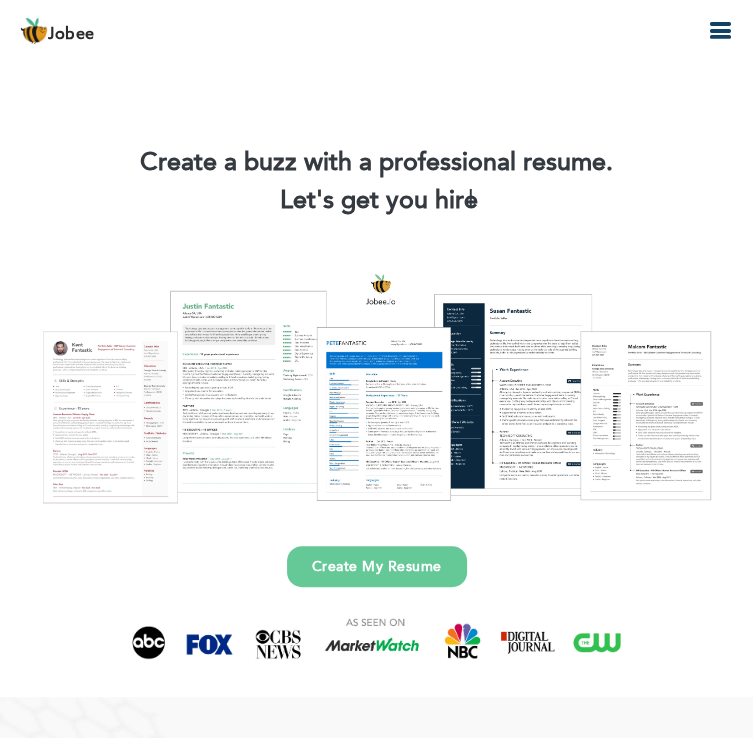 click on "Create My Resume" at bounding box center (377, 566) 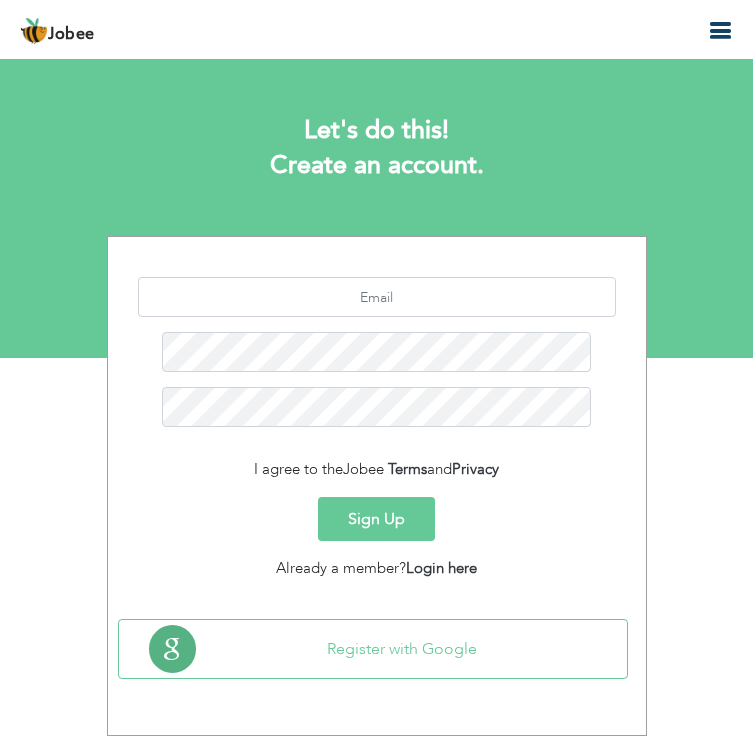 scroll, scrollTop: 0, scrollLeft: 0, axis: both 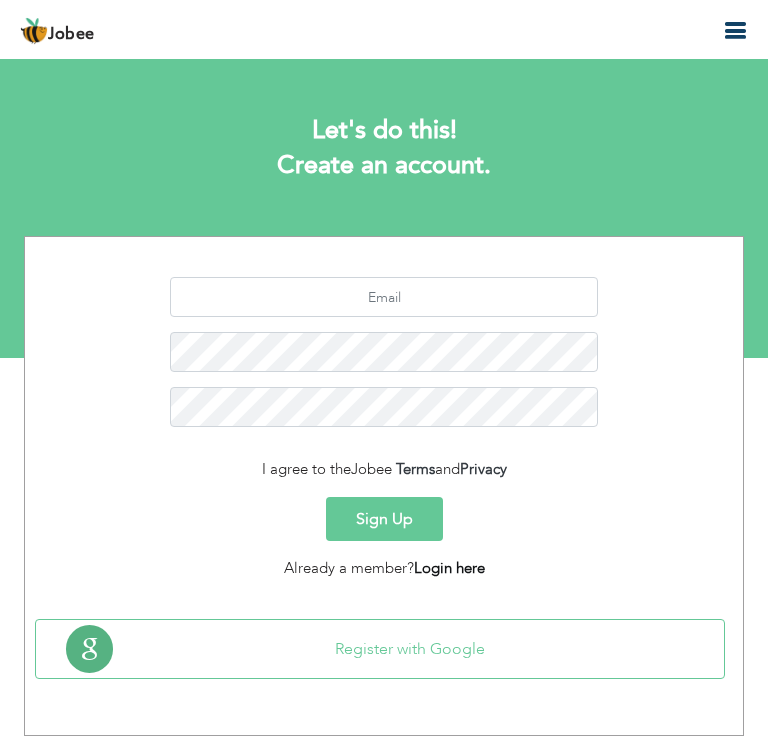 click on "Login here" at bounding box center [449, 568] 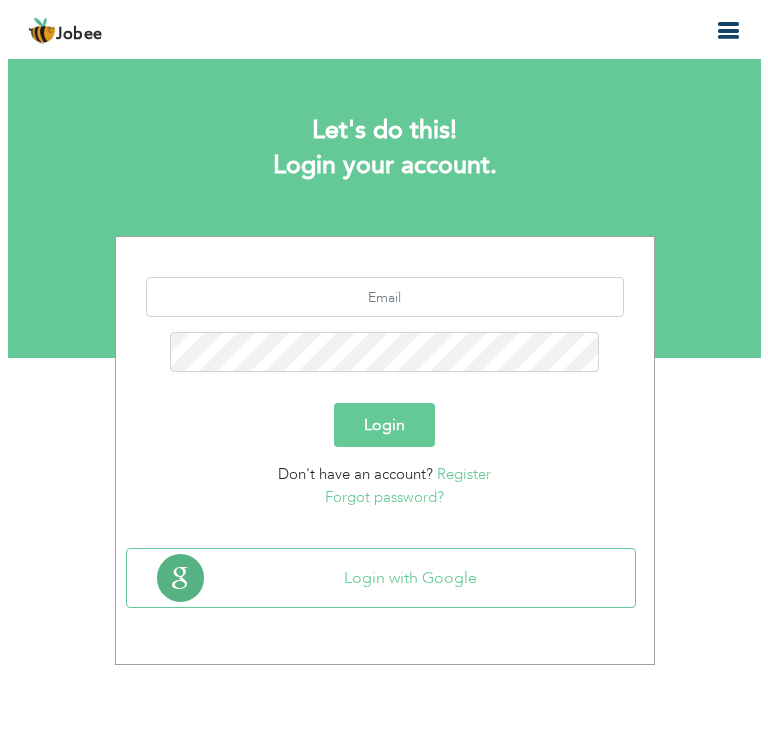 scroll, scrollTop: 0, scrollLeft: 0, axis: both 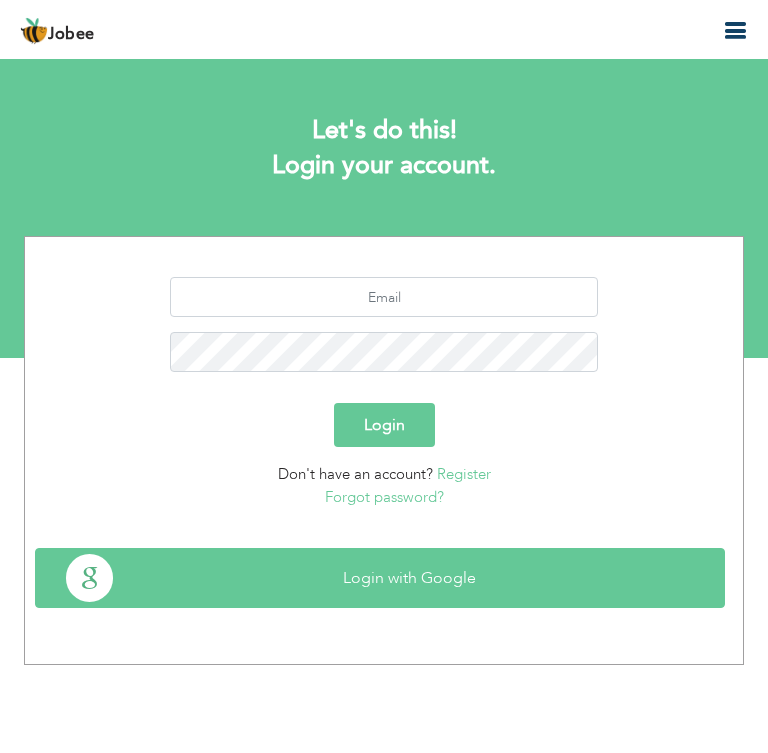 click on "Login with Google" at bounding box center [380, 578] 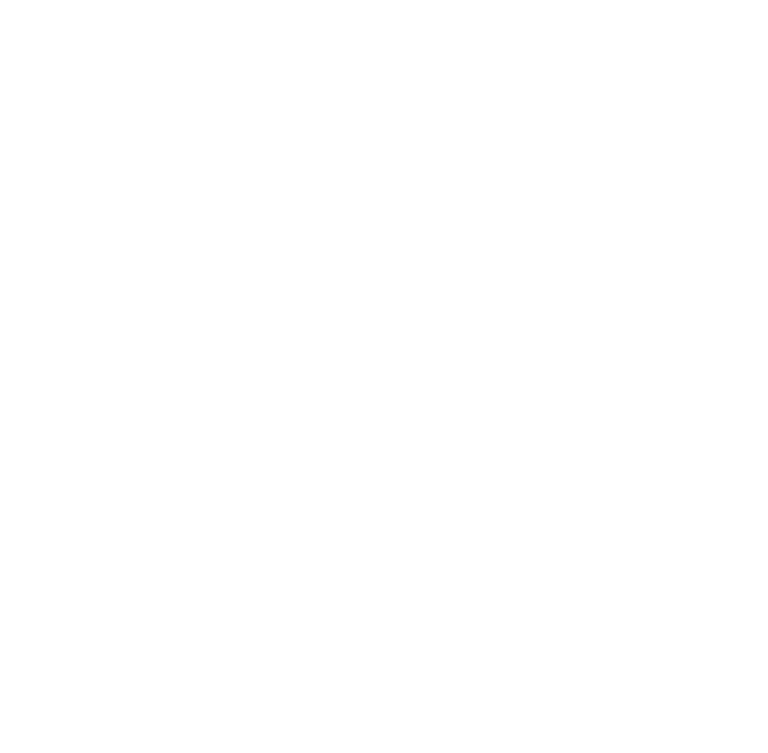 scroll, scrollTop: 0, scrollLeft: 0, axis: both 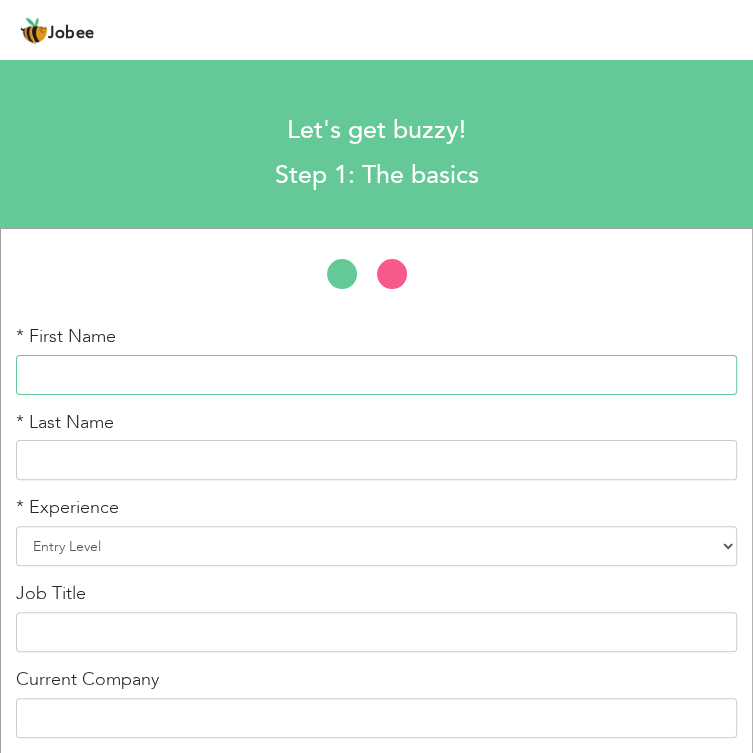 click at bounding box center (376, 375) 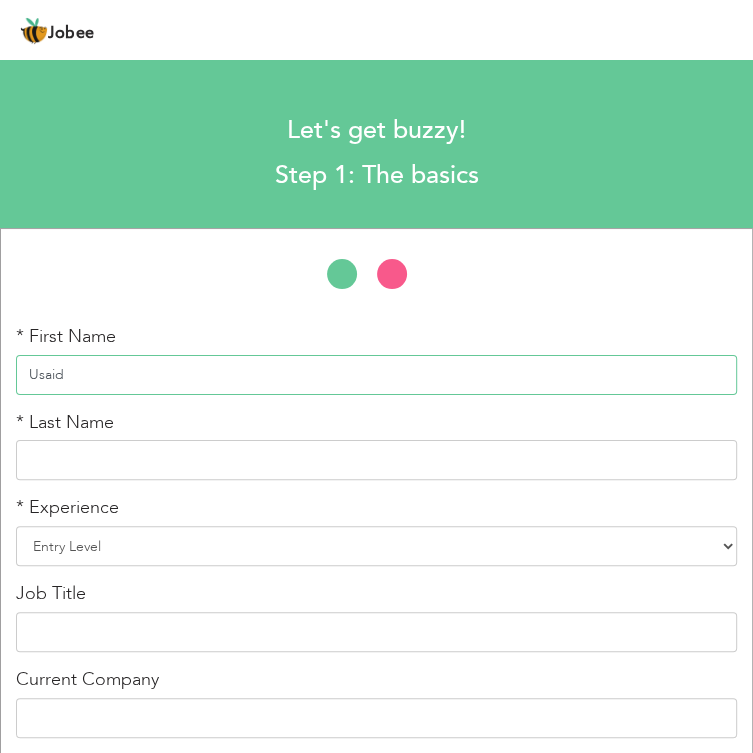 type on "Usaid" 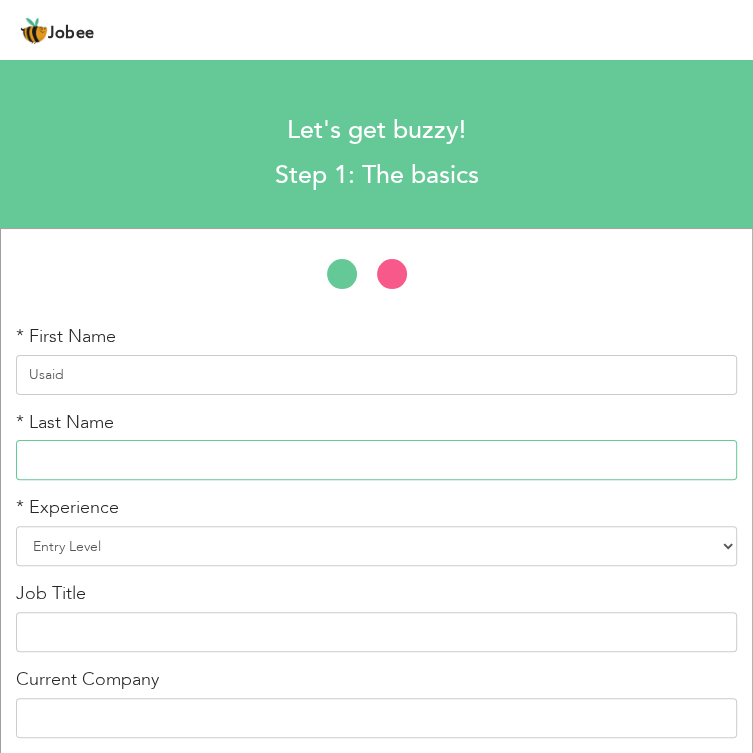 click at bounding box center (376, 460) 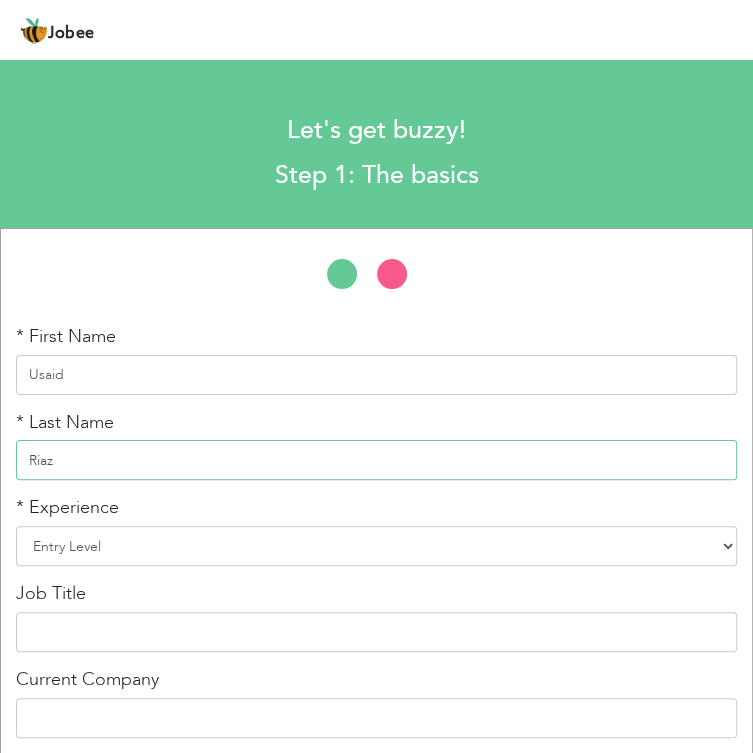 type on "Riaz" 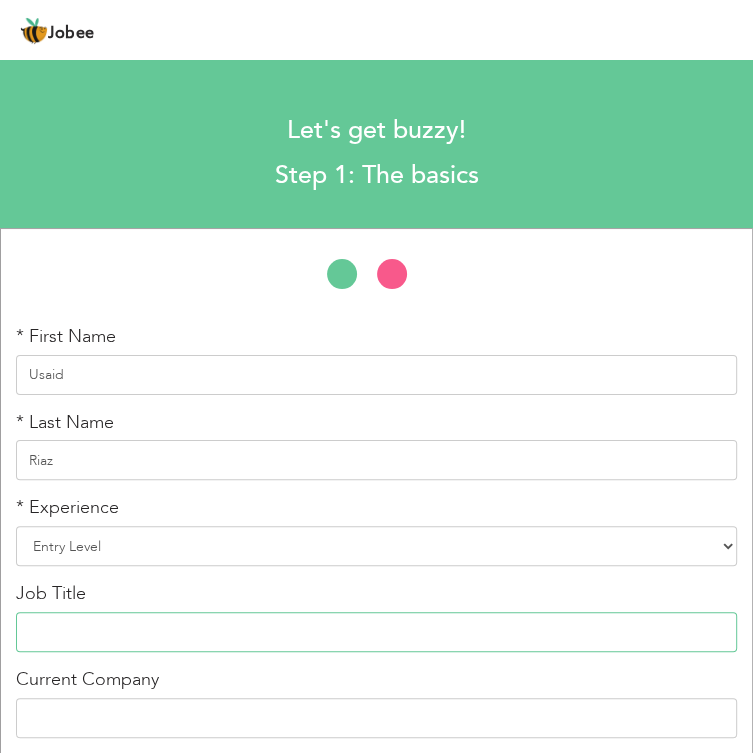 click at bounding box center [376, 632] 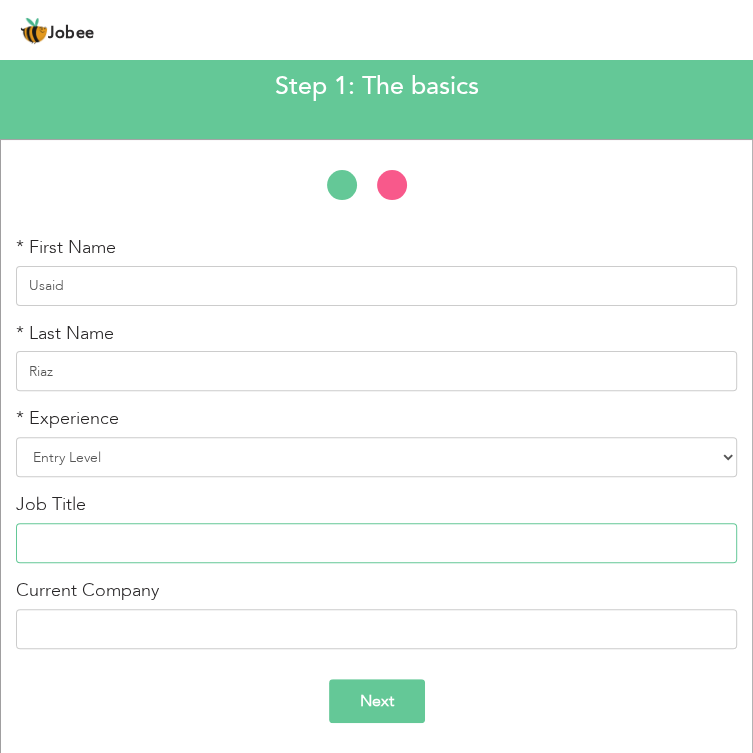 scroll, scrollTop: 89, scrollLeft: 0, axis: vertical 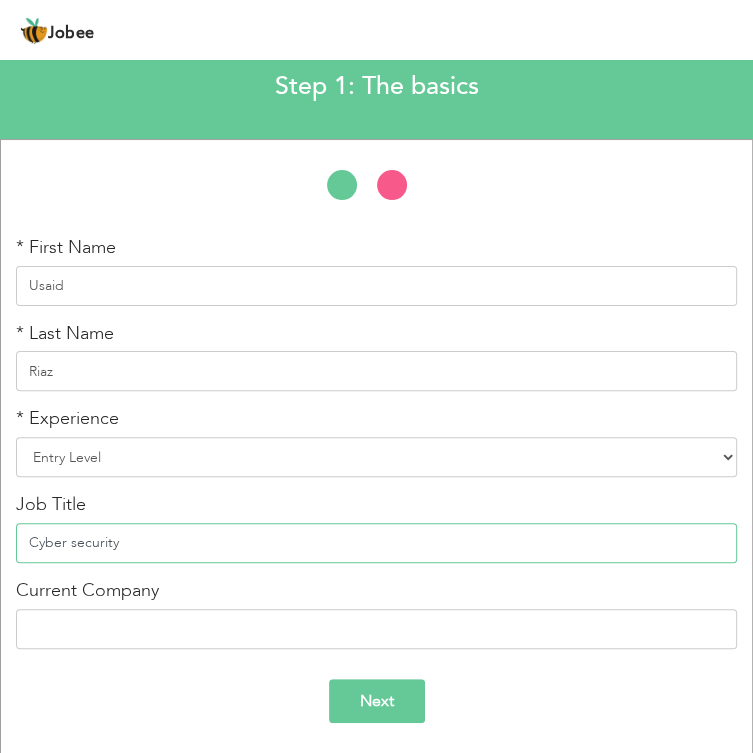 type on "Cyber security" 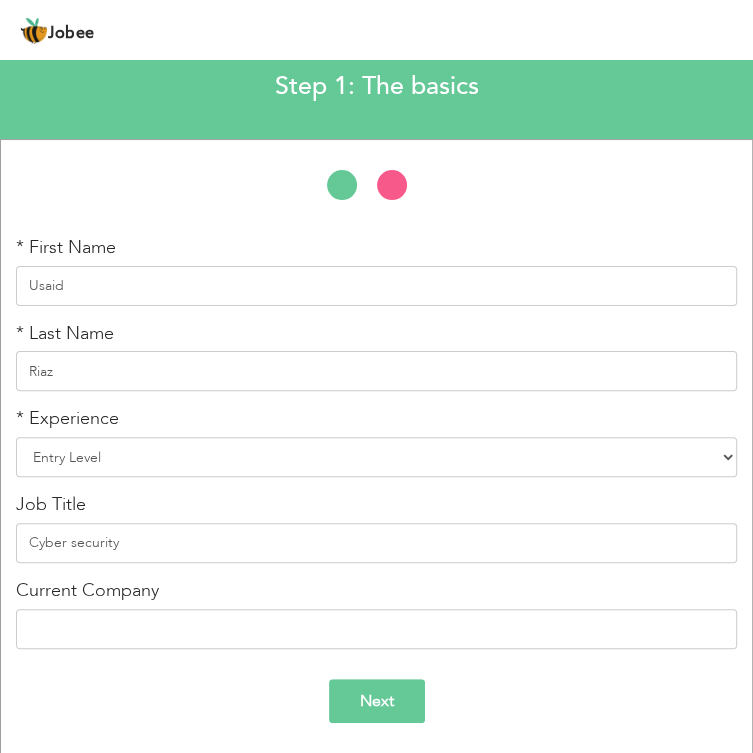 click on "Next" at bounding box center (377, 701) 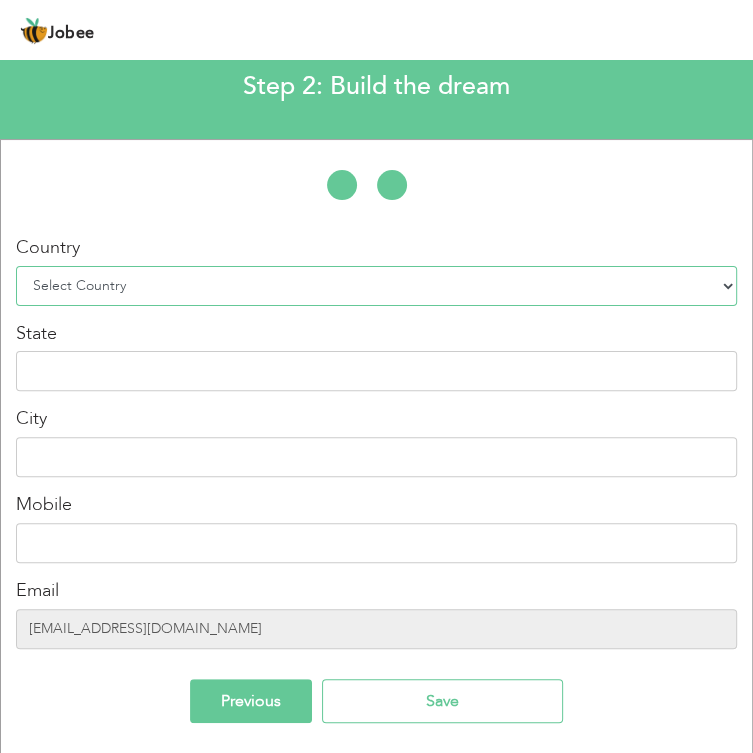 click on "Select Country
Afghanistan
Albania
Algeria
American Samoa
Andorra
Angola
Anguilla
Antarctica
Antigua and Barbuda
Argentina
Armenia
Aruba
Australia
Austria
Azerbaijan
Bahamas
Bahrain
Bangladesh
Barbados
Belarus
Belgium
Belize
Benin
Bermuda
Bhutan
Bolivia
Bosnia-Herzegovina
Botswana
Bouvet Island
Brazil
British Indian Ocean Territory
Brunei Darussalam
Bulgaria
Burkina Faso
Burundi
Cambodia
Cameroon
Canada
Cape Verde
Cayman Islands
Central African Republic
Chad
Chile
China
Christmas Island
Cocos (Keeling) Islands
Colombia
Comoros
Congo
Congo, Dem. Republic
Cook Islands
Costa Rica
Croatia
Cuba
Cyprus
Czech Rep
Denmark
Djibouti
Dominica
Dominican Republic
Ecuador
Egypt
El Salvador
Equatorial Guinea
Eritrea
Estonia
Ethiopia
European Union
Falkland Islands (Malvinas)
Faroe Islands
Fiji
Finland
France
French Guiana
French Southern Territories
Gabon
Gambia
Georgia" at bounding box center (376, 286) 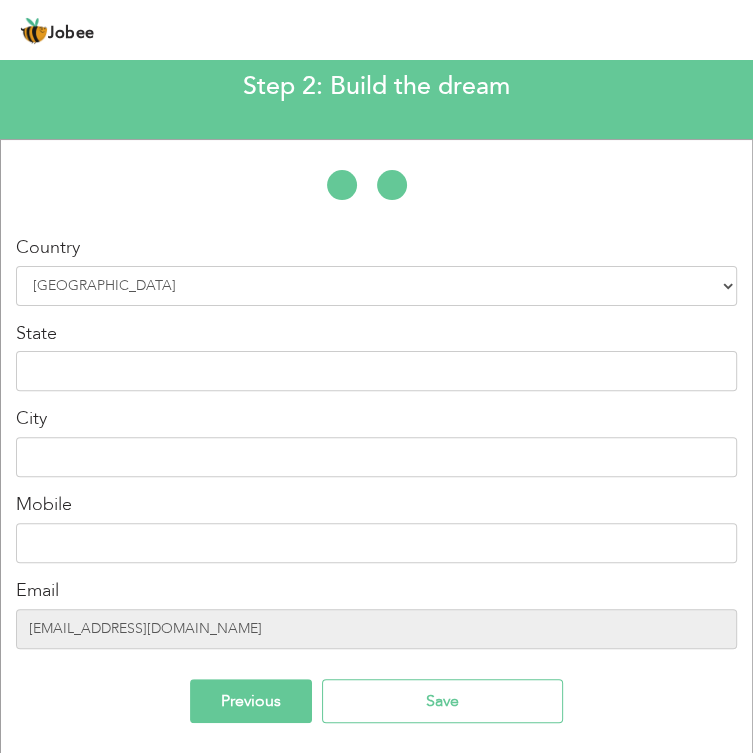 drag, startPoint x: 302, startPoint y: 301, endPoint x: 68, endPoint y: 741, distance: 498.3533 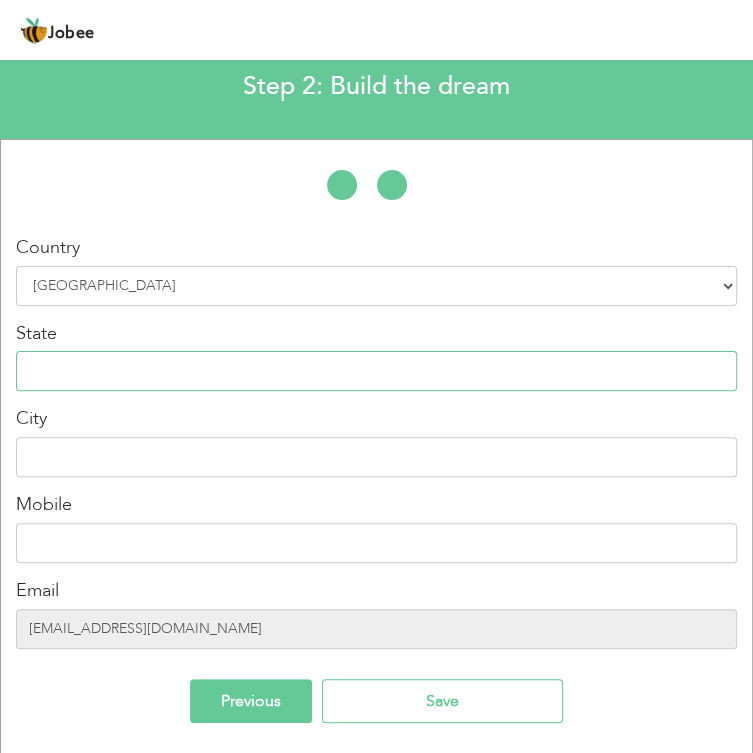 click at bounding box center (376, 371) 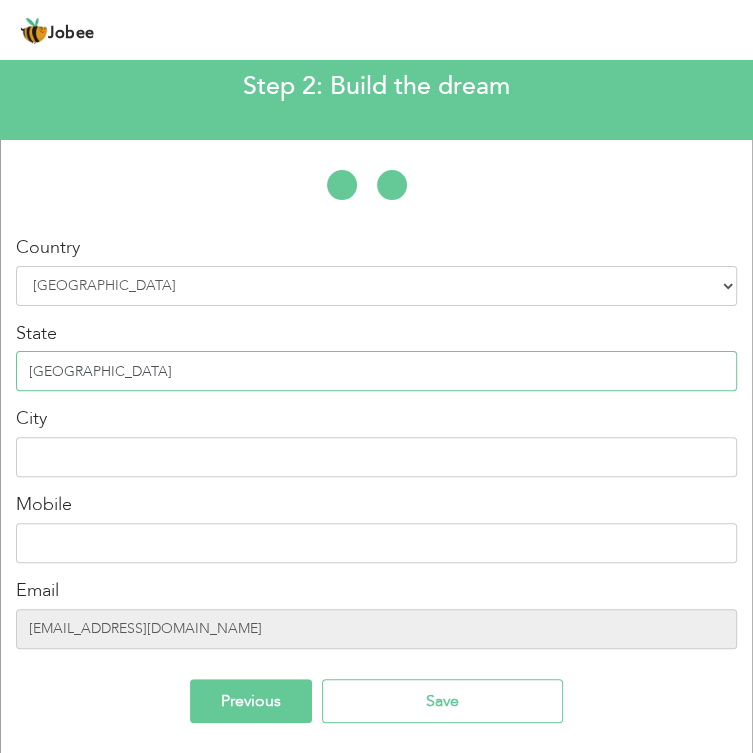 type on "[GEOGRAPHIC_DATA]" 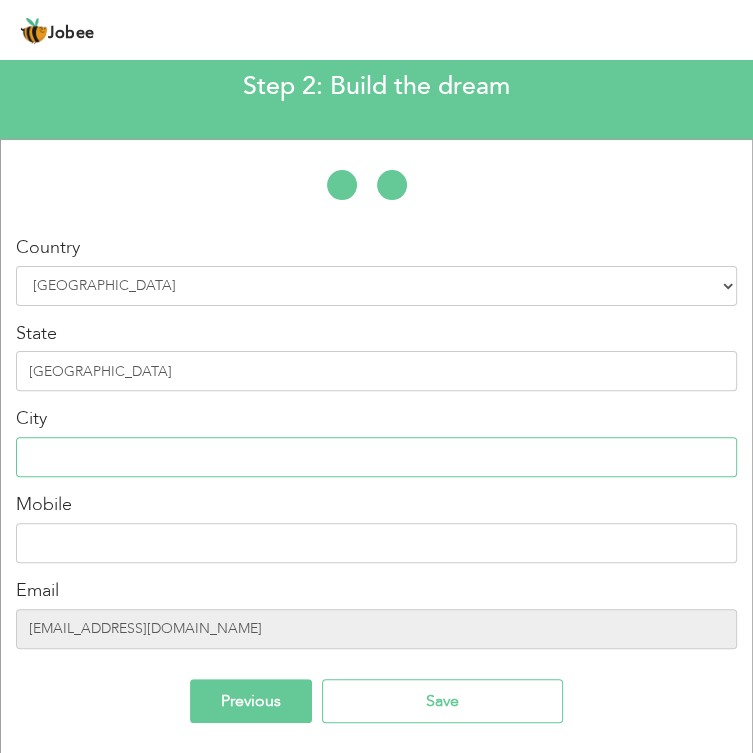 click at bounding box center [376, 457] 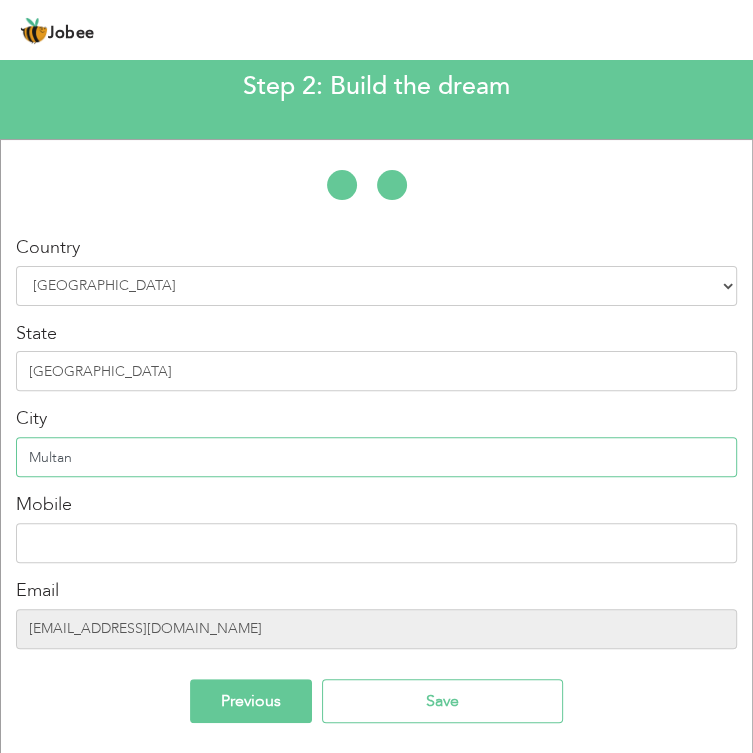 type on "Multan" 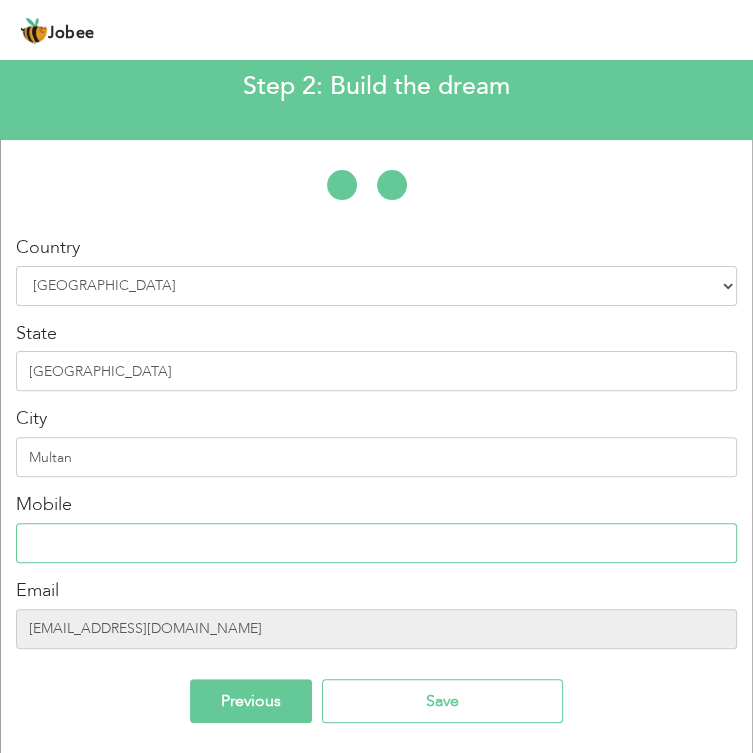 click at bounding box center [376, 543] 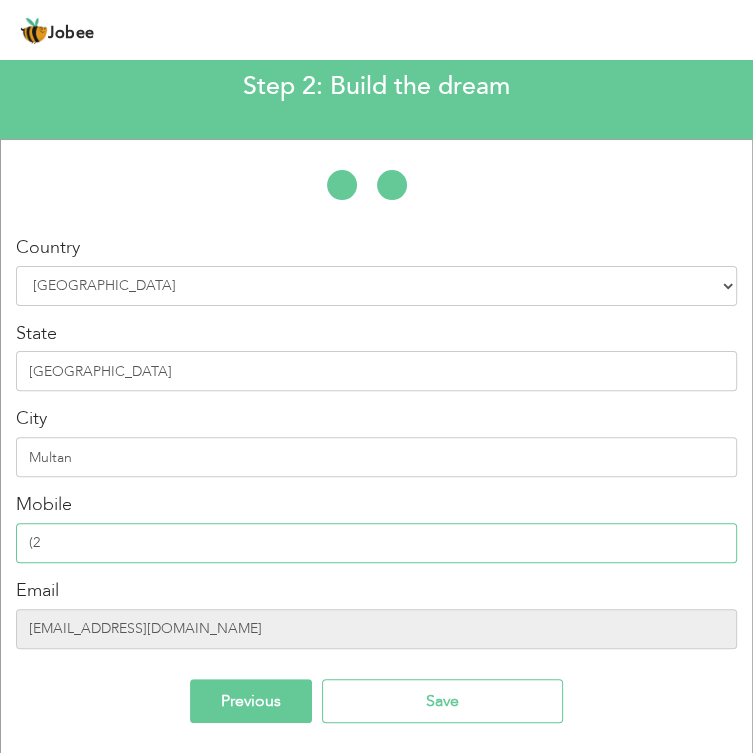 type on "(" 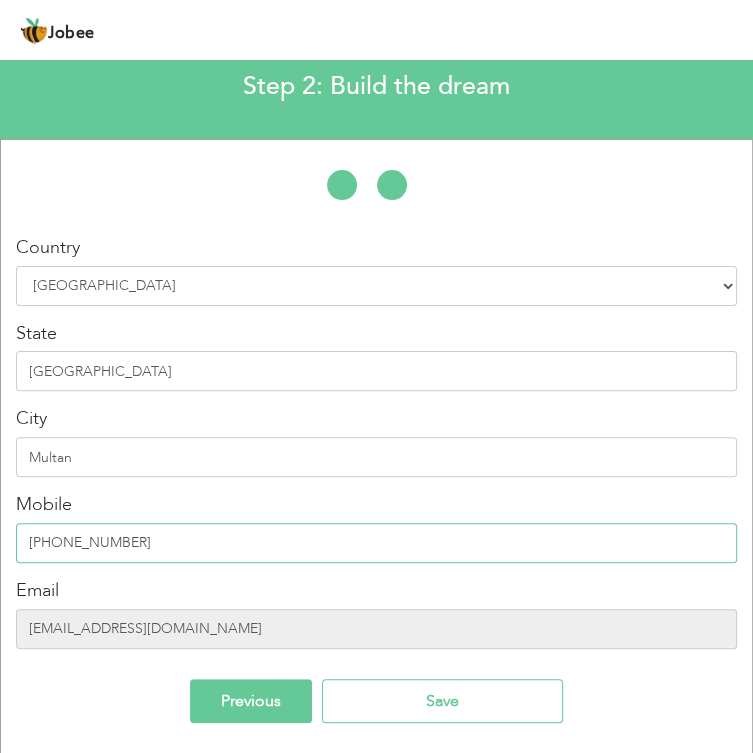 type on "+923001337004" 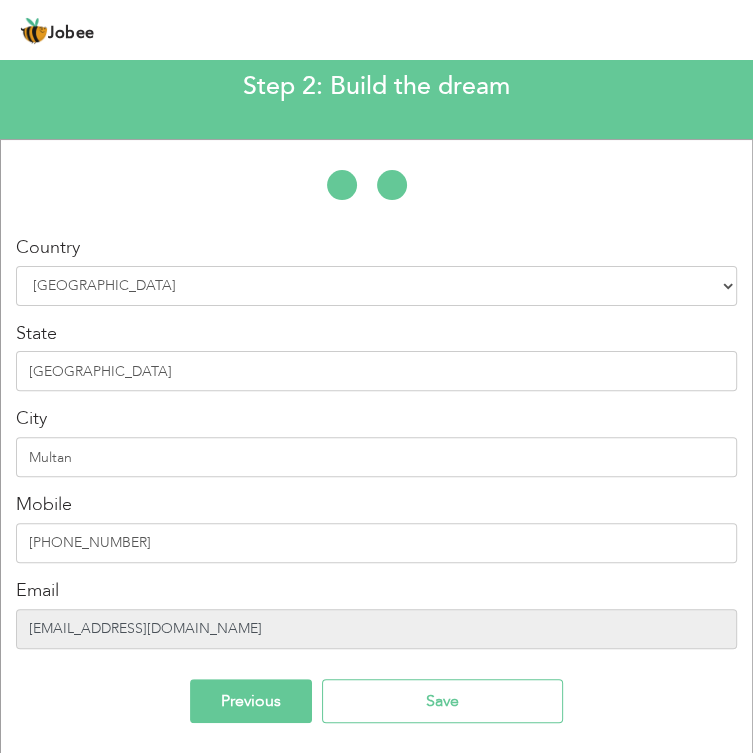 click on "233662@students.au.edu.pk" at bounding box center (376, 629) 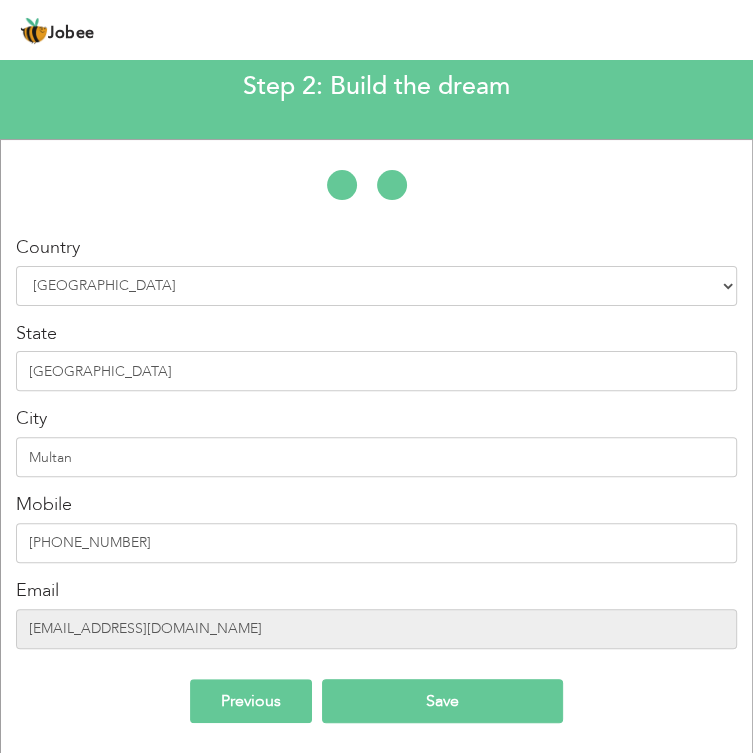 click on "Save" at bounding box center [443, 701] 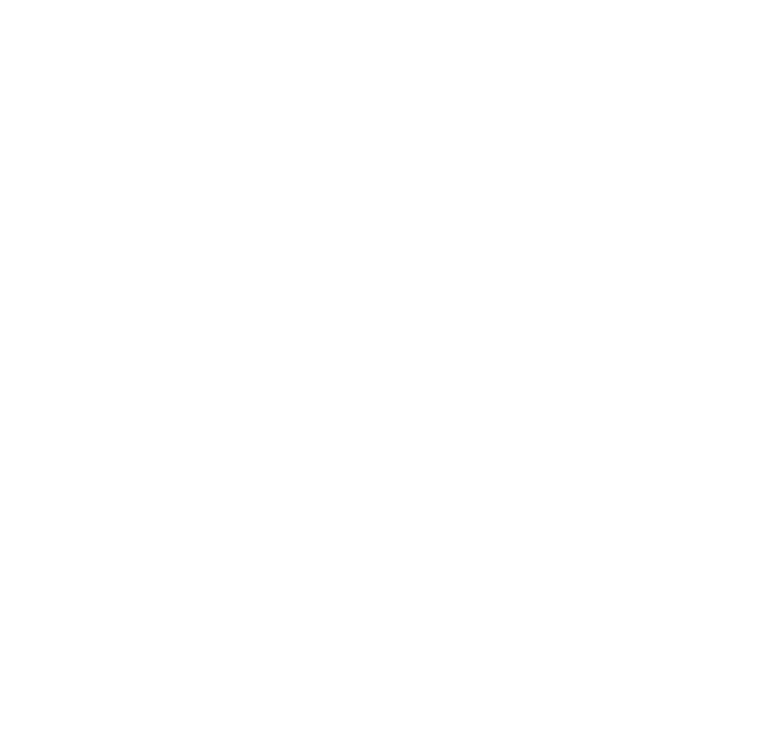 scroll, scrollTop: 0, scrollLeft: 0, axis: both 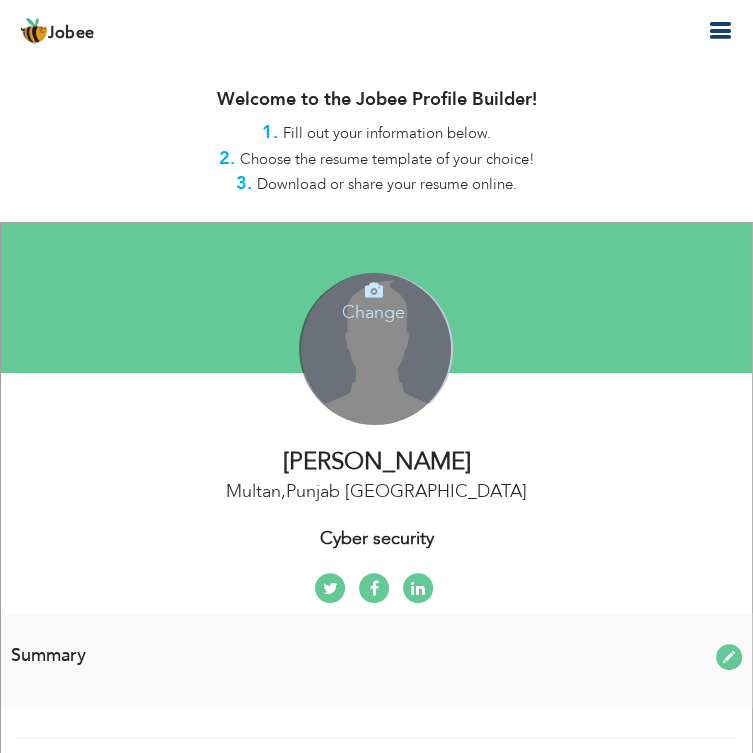drag, startPoint x: 398, startPoint y: 414, endPoint x: 368, endPoint y: 309, distance: 109.201645 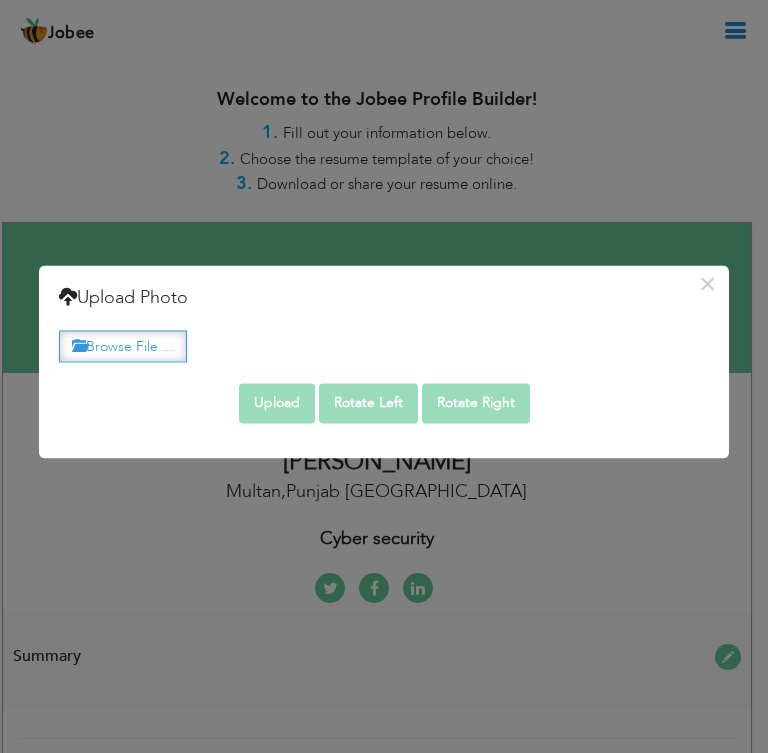 click on "Browse File ..." at bounding box center (123, 346) 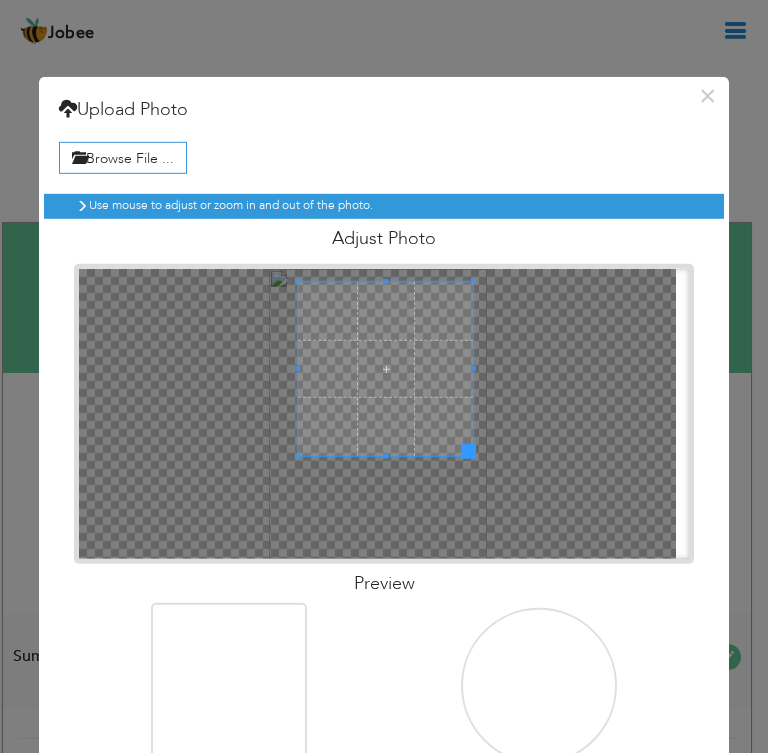 click at bounding box center [385, 369] 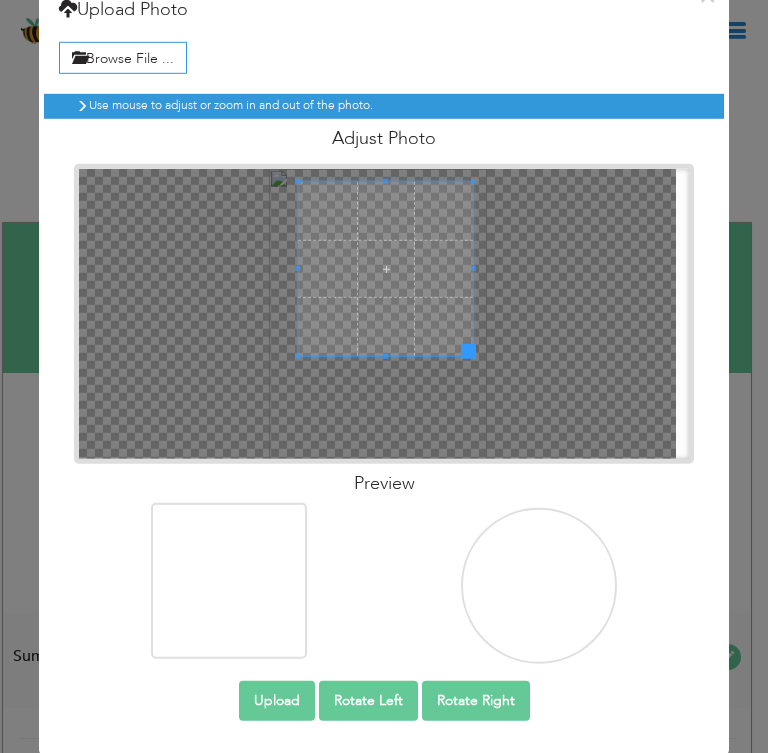 click on "Upload" at bounding box center (277, 701) 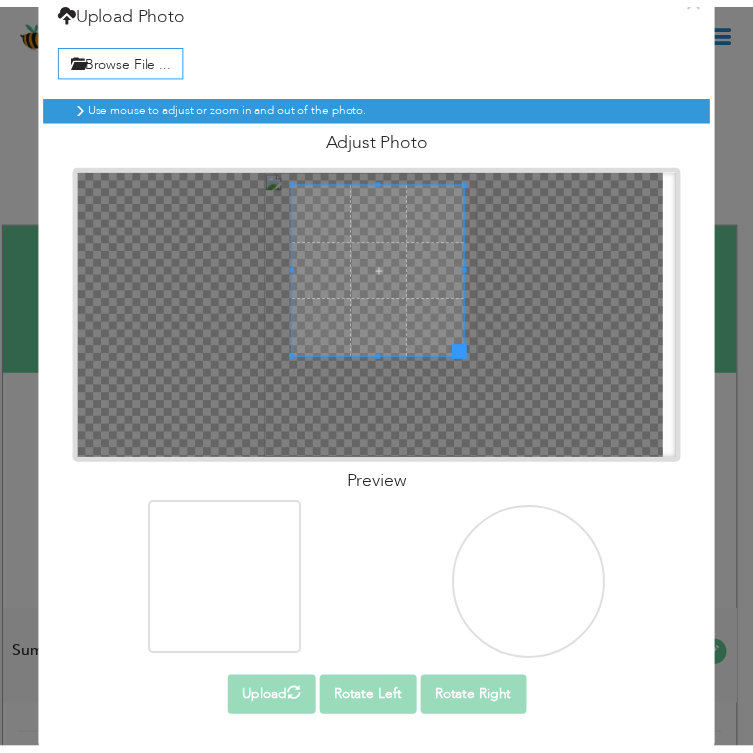 scroll, scrollTop: 0, scrollLeft: 0, axis: both 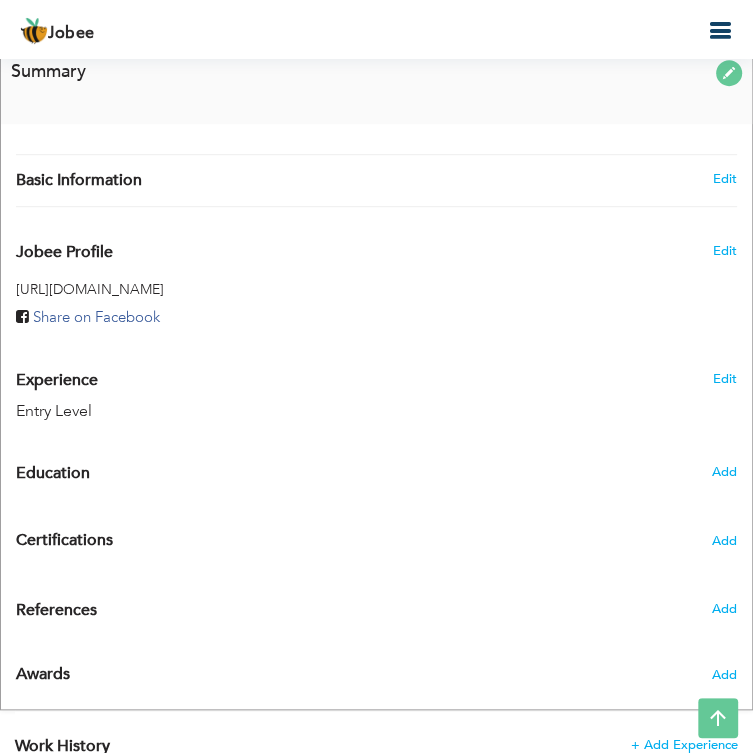drag, startPoint x: 481, startPoint y: 517, endPoint x: 595, endPoint y: 205, distance: 332.17465 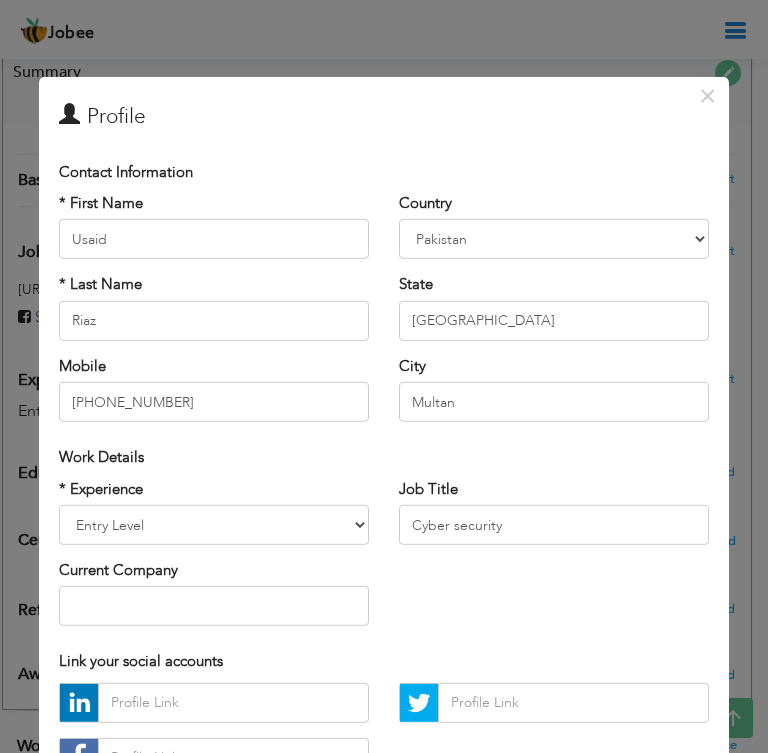 click on "×
Profile
Contact Information
* First Name
Usaid
* Last Name
Riaz U.K" at bounding box center (384, 376) 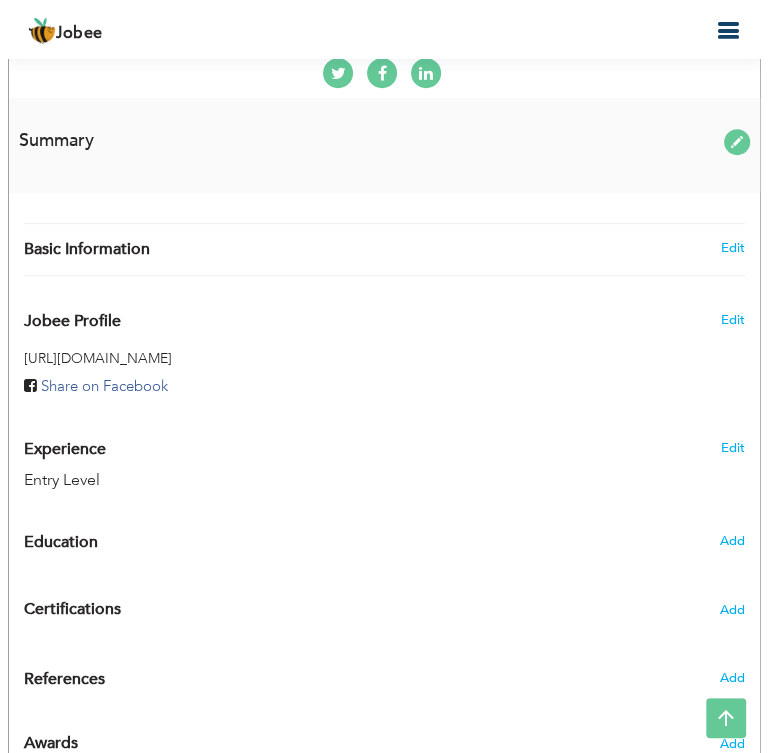scroll, scrollTop: 514, scrollLeft: 0, axis: vertical 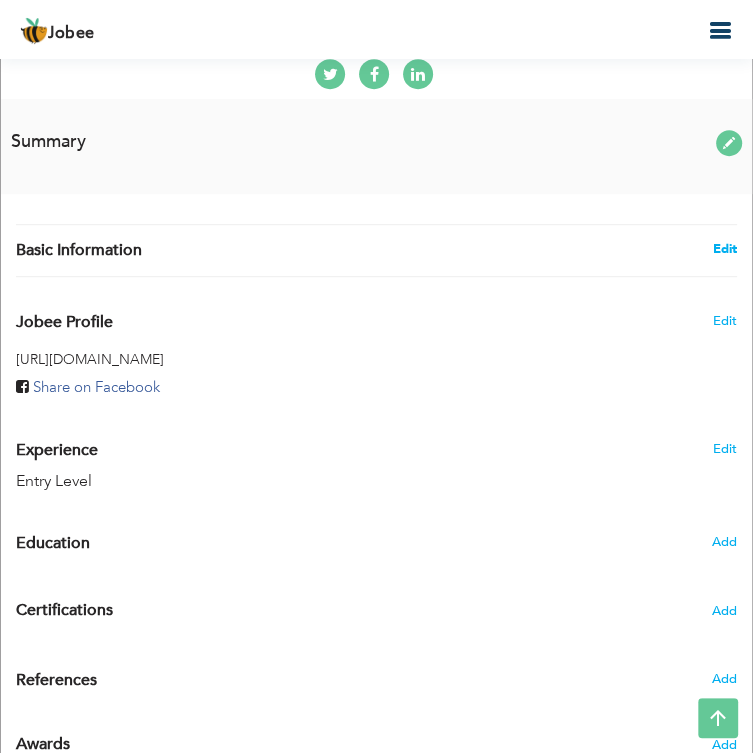 click on "Edit" at bounding box center [725, 249] 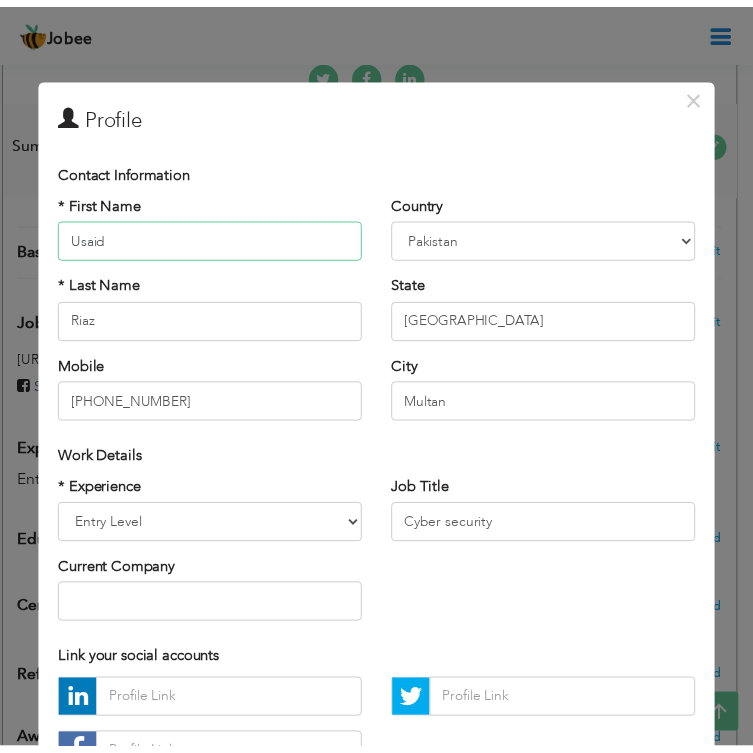 scroll, scrollTop: 160, scrollLeft: 0, axis: vertical 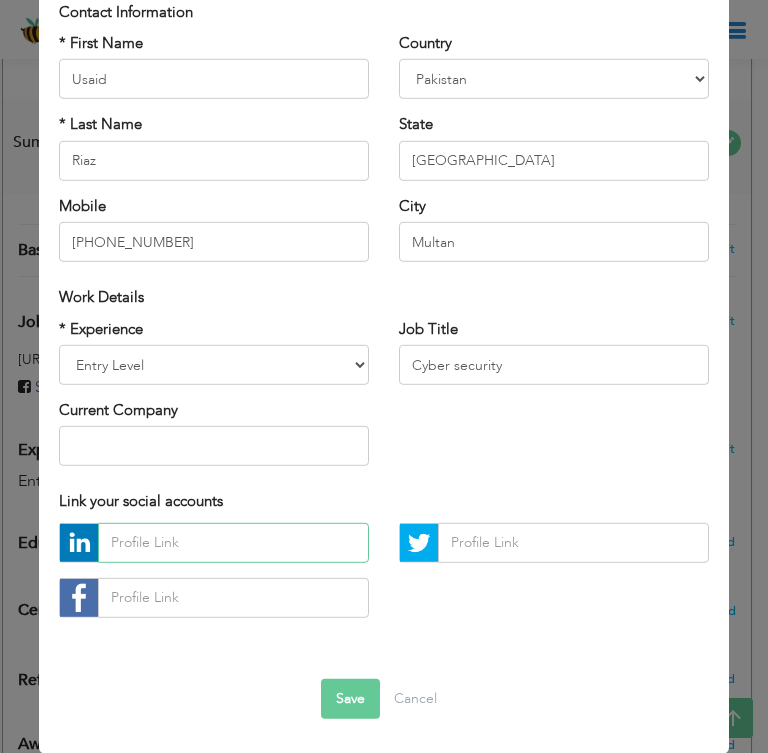 click at bounding box center [233, 543] 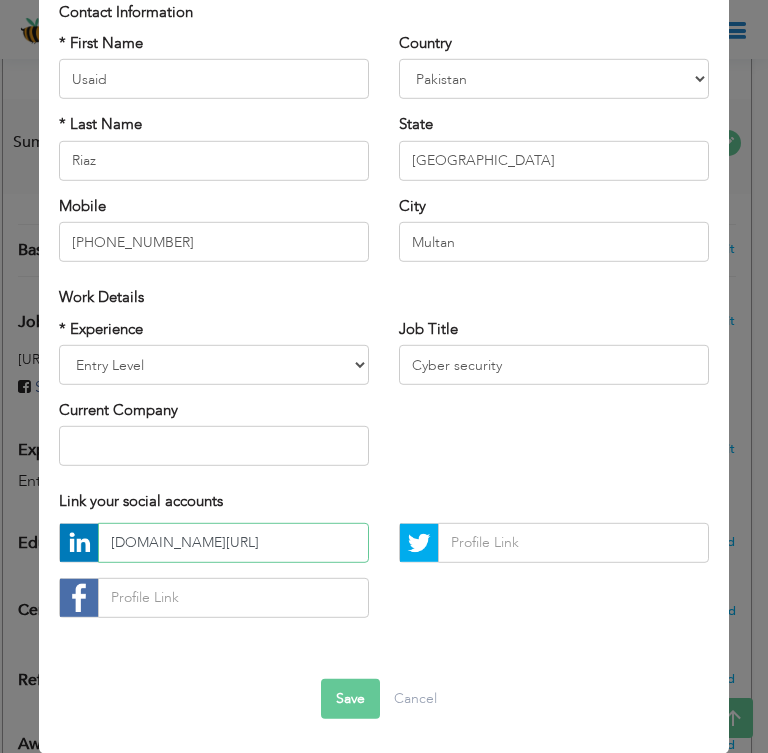 type on "www.linkedin.com/in/usaidriaz123" 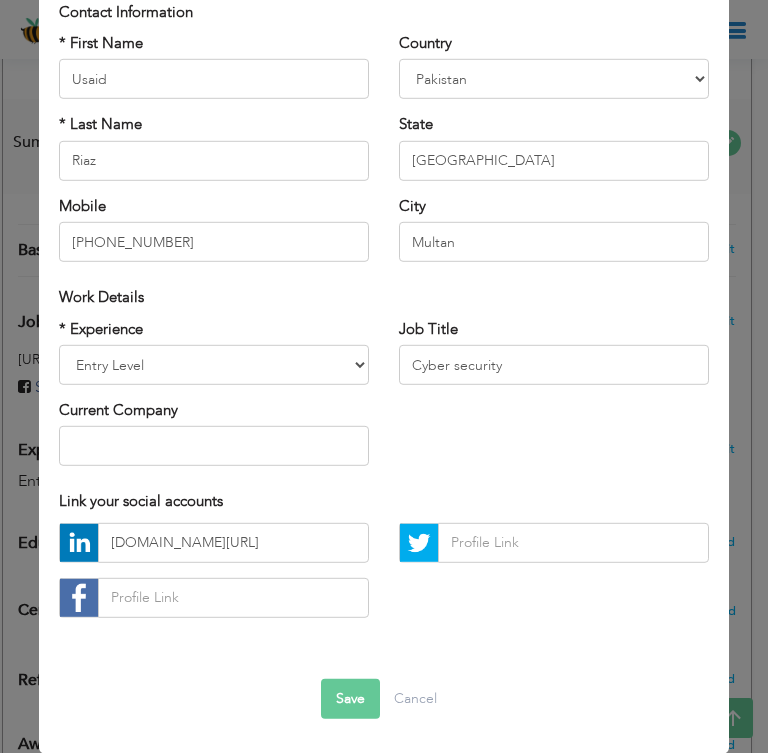 click on "Save" at bounding box center [350, 699] 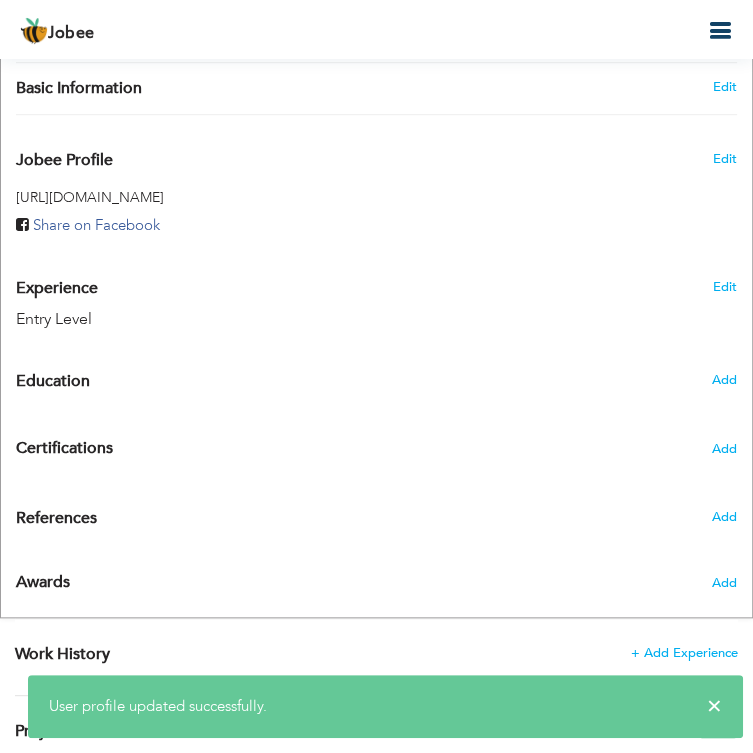 scroll, scrollTop: 677, scrollLeft: 0, axis: vertical 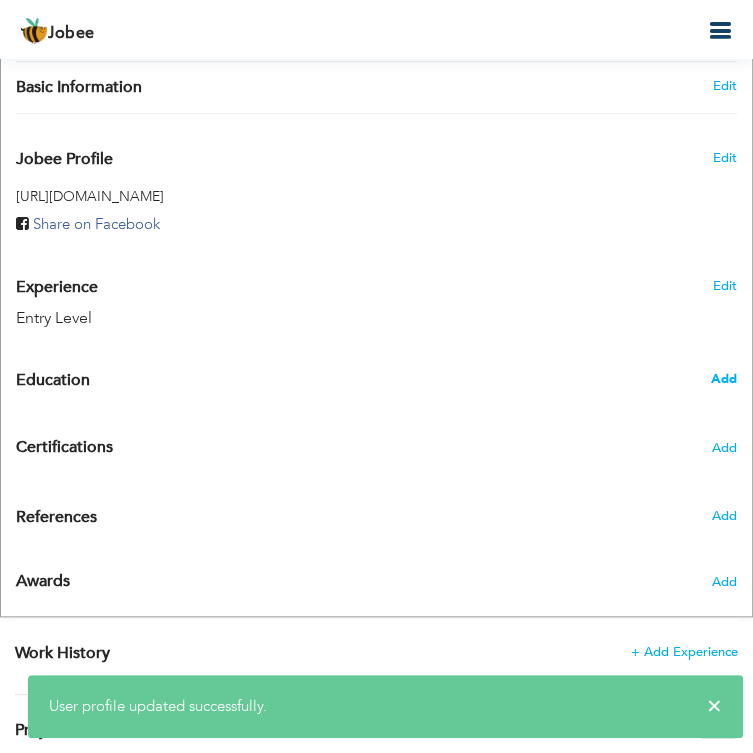 click on "Add" at bounding box center (724, 379) 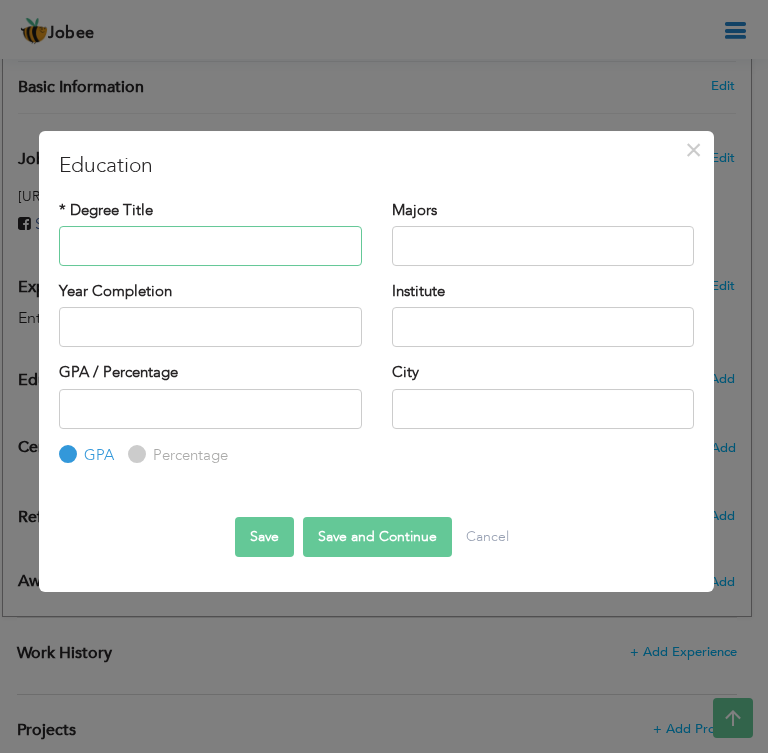 click at bounding box center (210, 246) 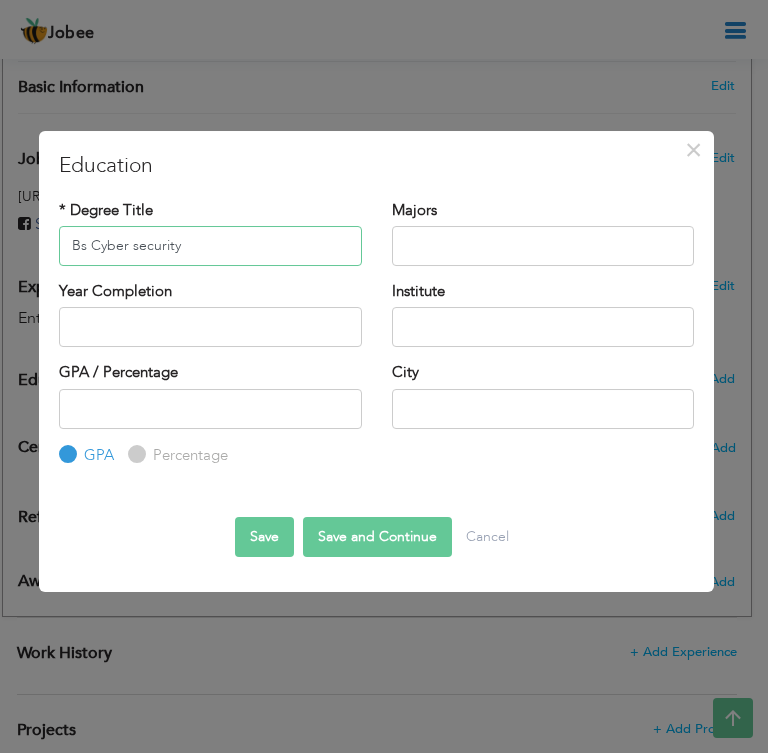 type on "Bs Cyber security" 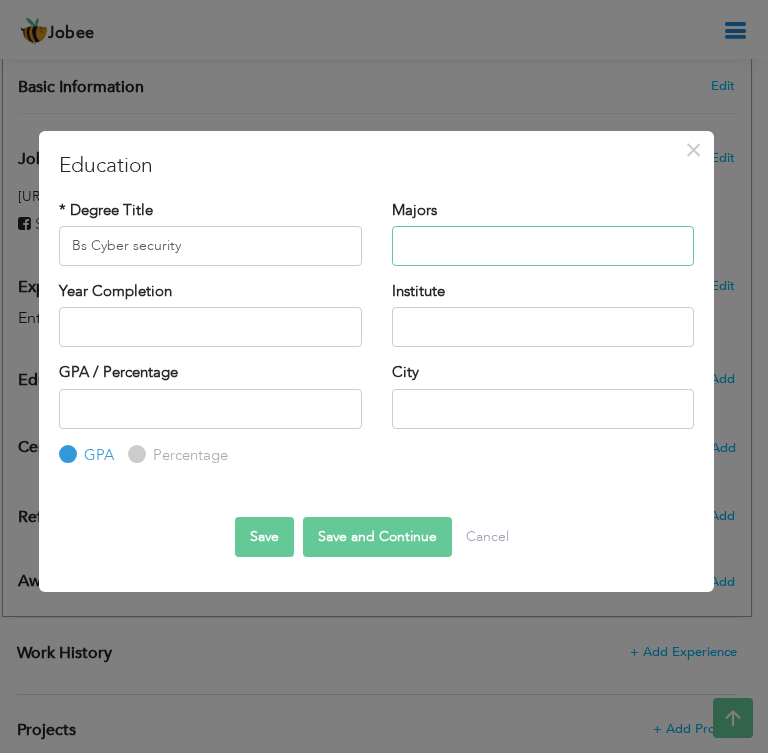 click at bounding box center (543, 246) 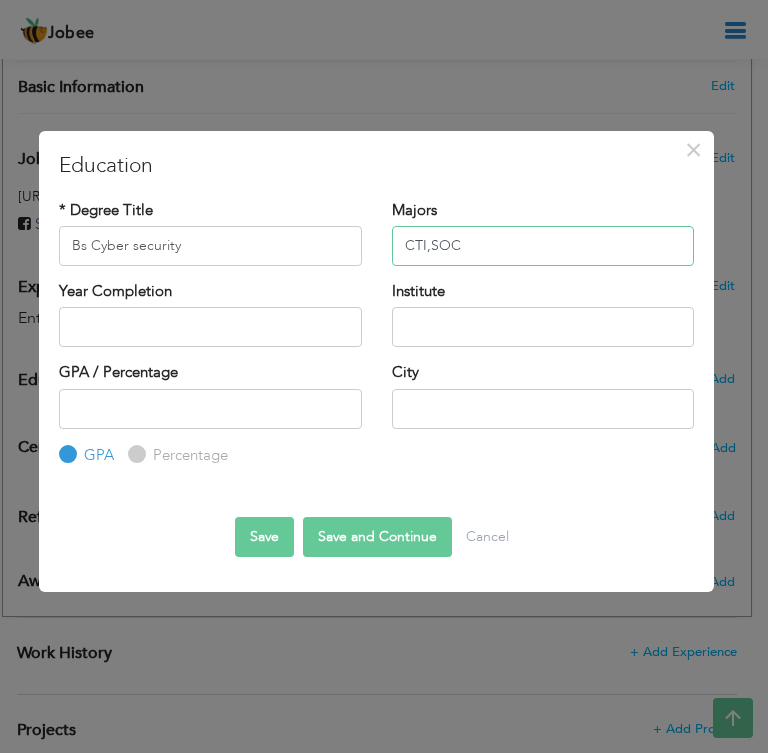 type on "CTI,SOC" 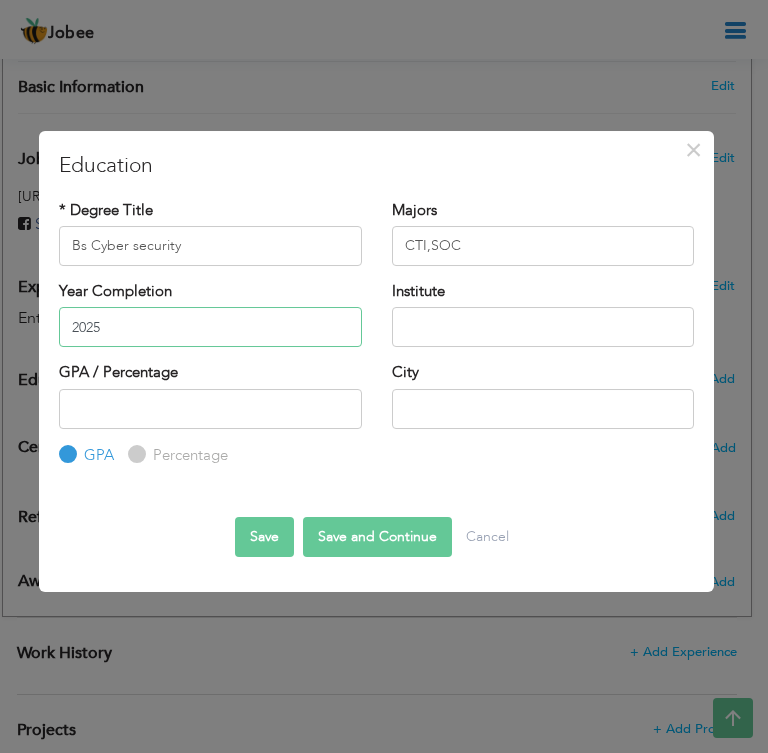 click on "2025" at bounding box center [210, 327] 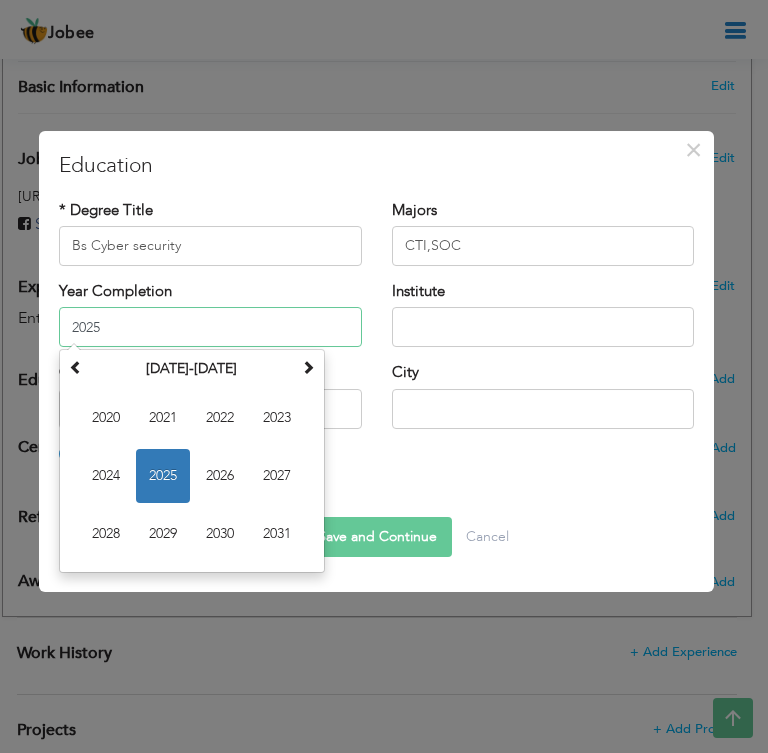 click on "2025" at bounding box center (210, 327) 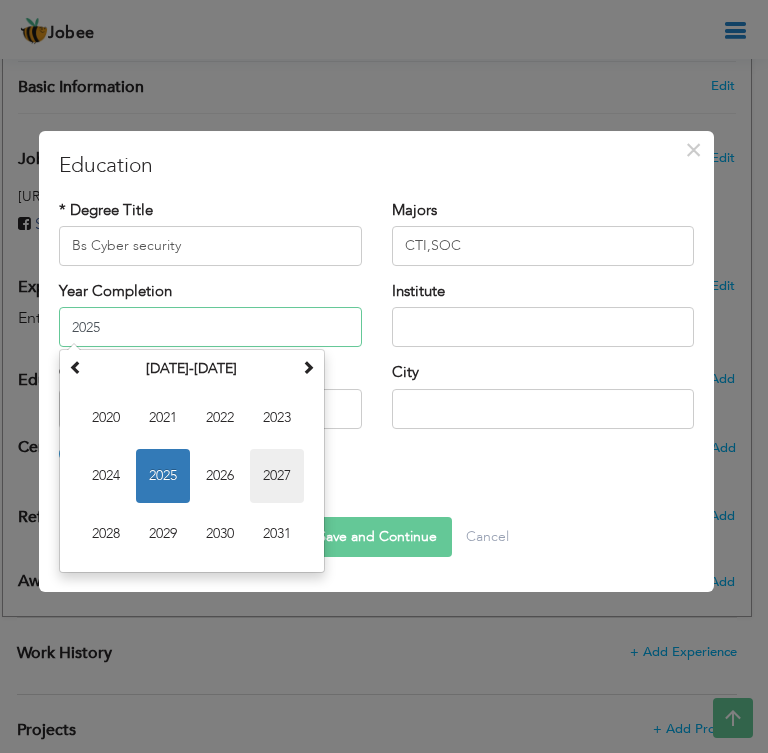 click on "2027" at bounding box center (277, 476) 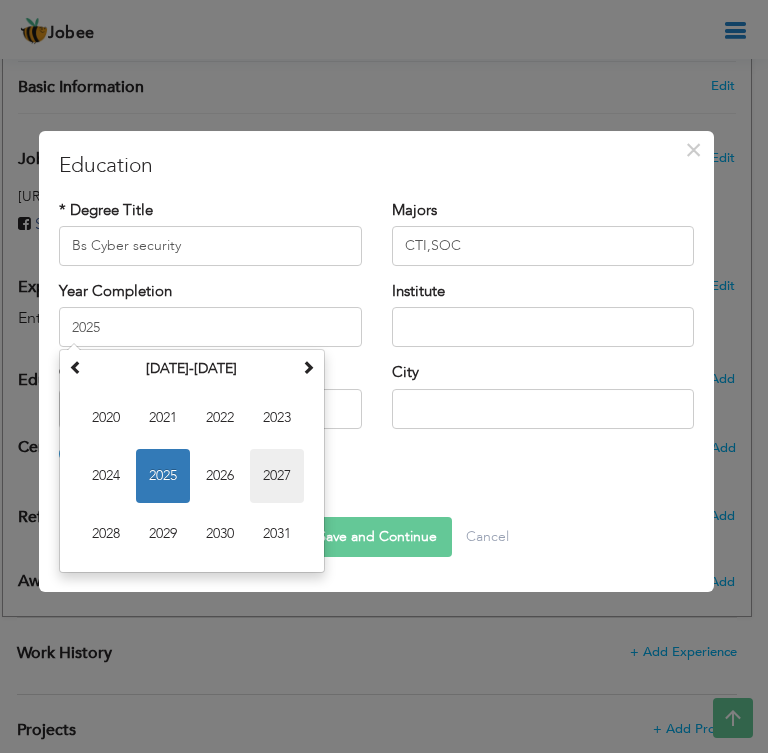 type on "2027" 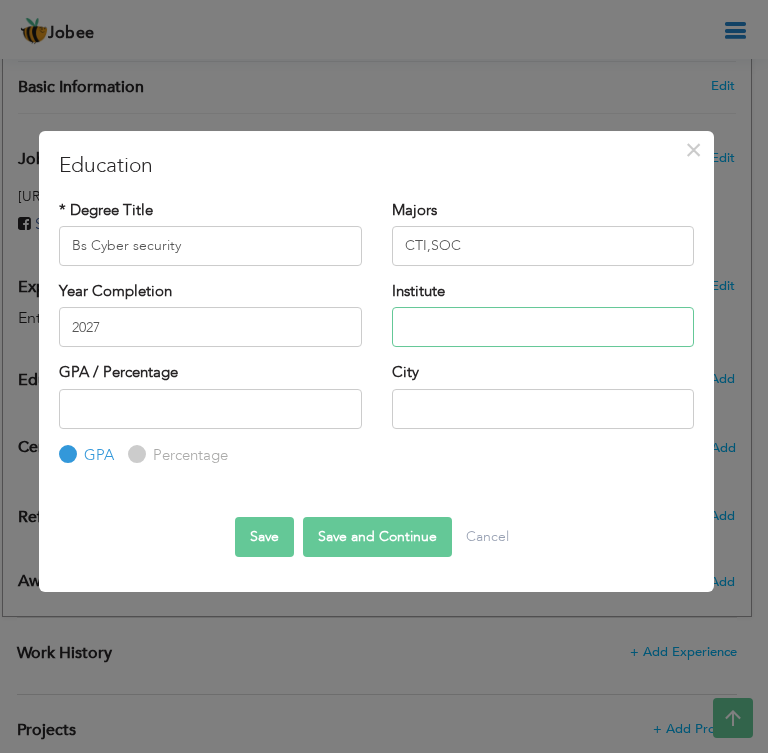 click at bounding box center (543, 327) 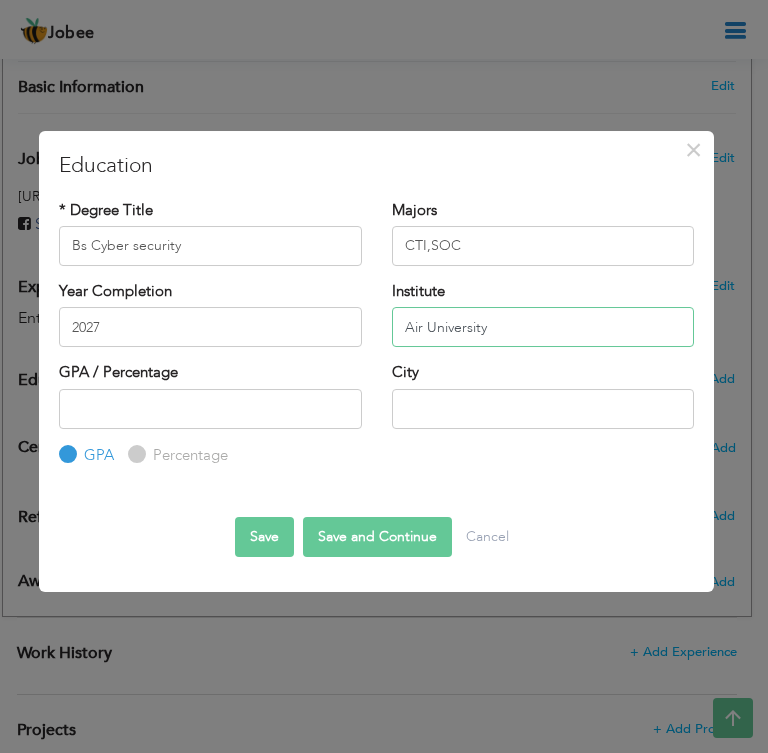 click on "Air University" at bounding box center [543, 327] 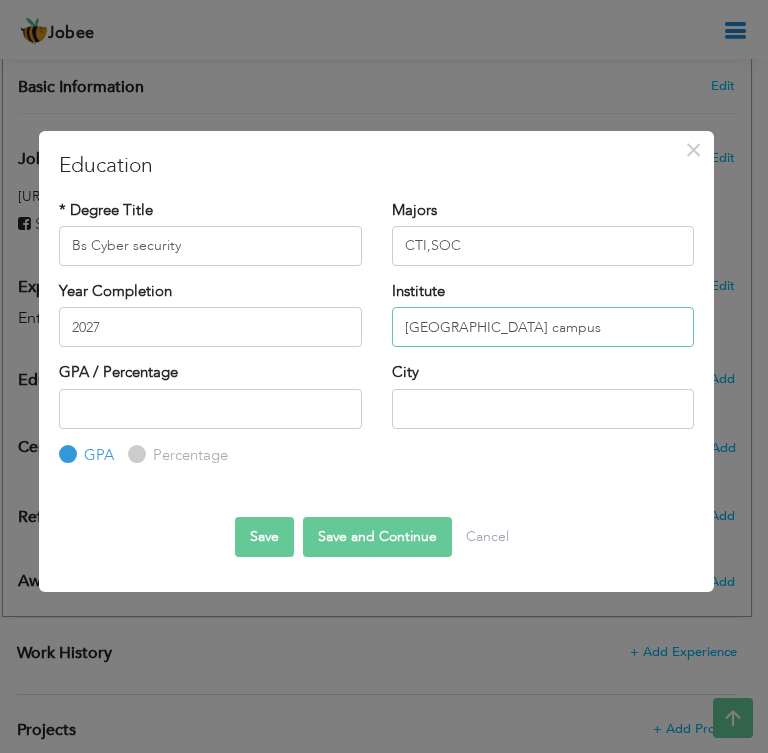 type on "Air University Multan campus" 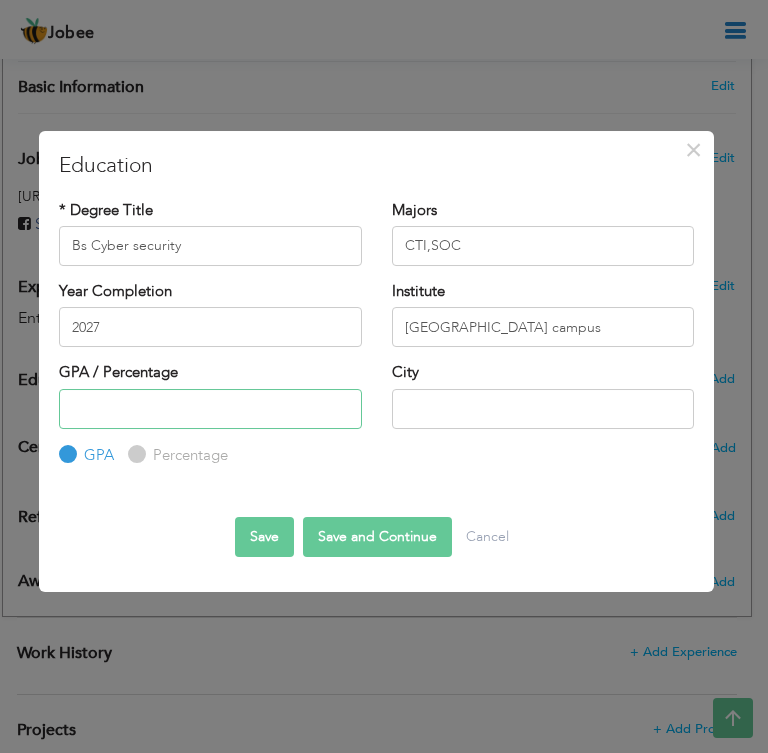 click at bounding box center [210, 409] 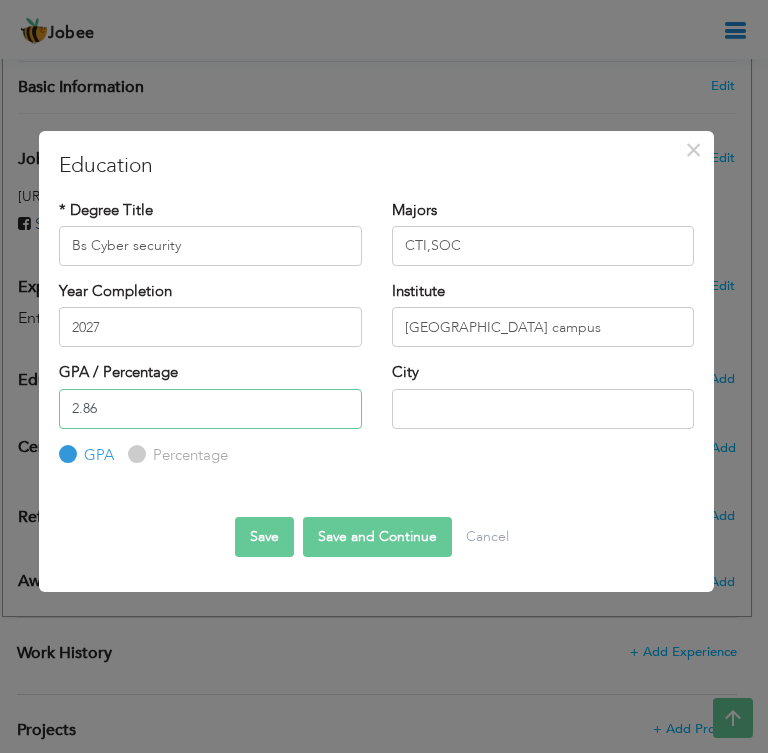 type on "2.86" 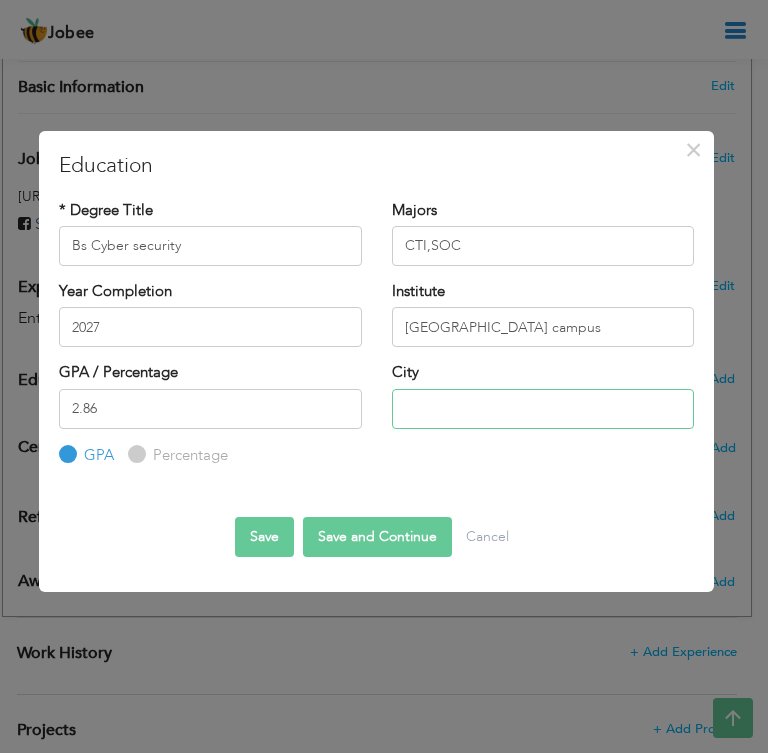 click at bounding box center (543, 409) 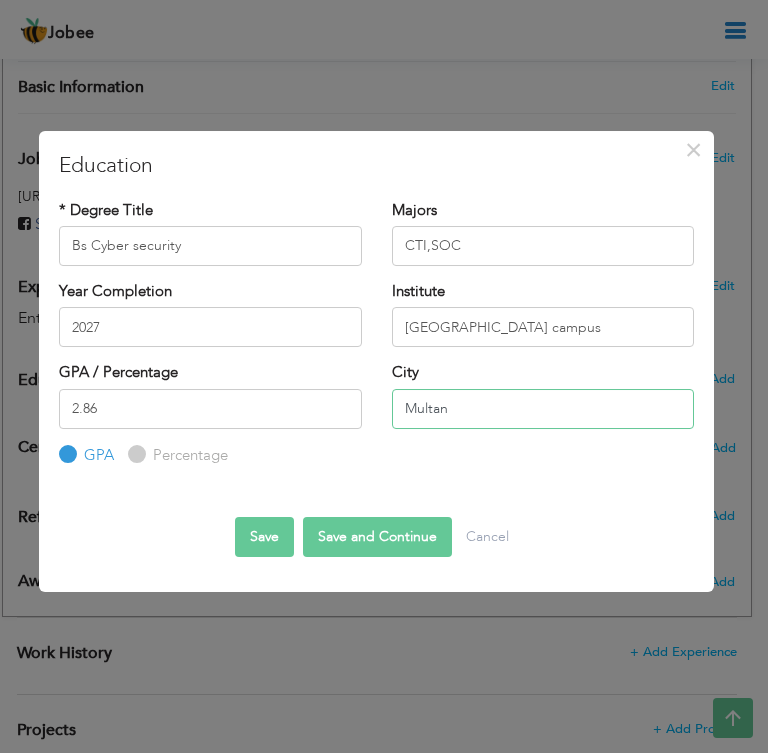 type on "Multan" 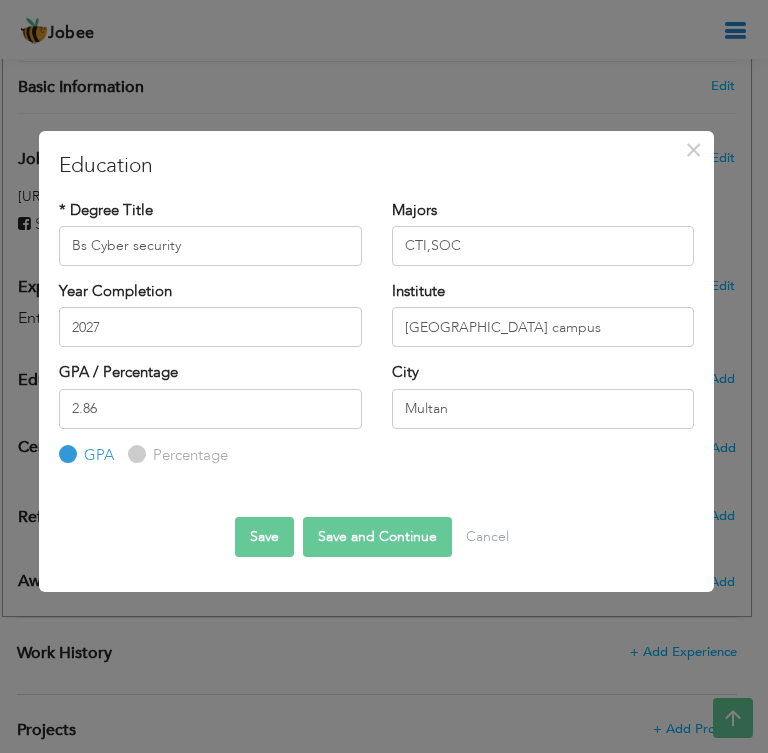 click on "Save and Continue" at bounding box center [377, 537] 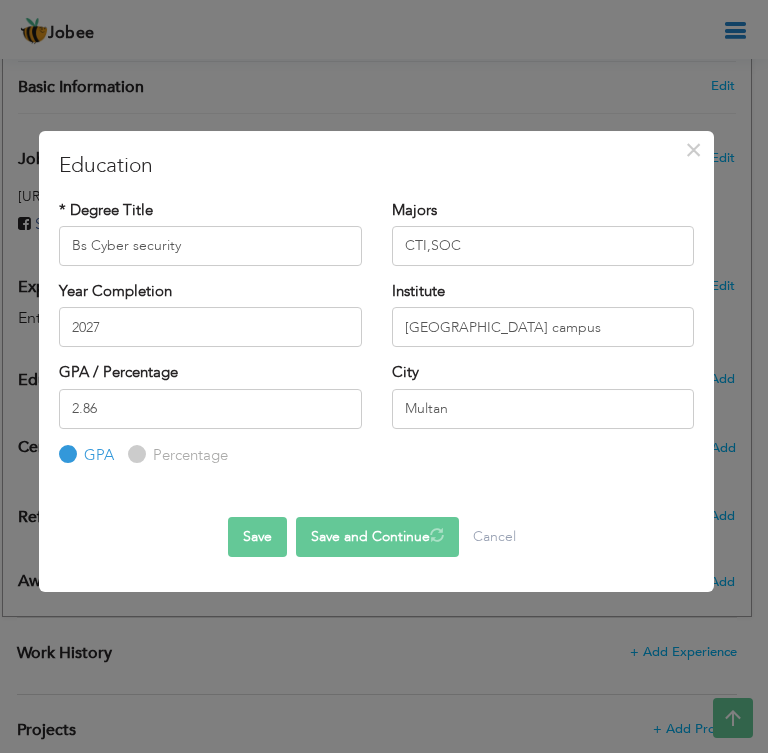 type 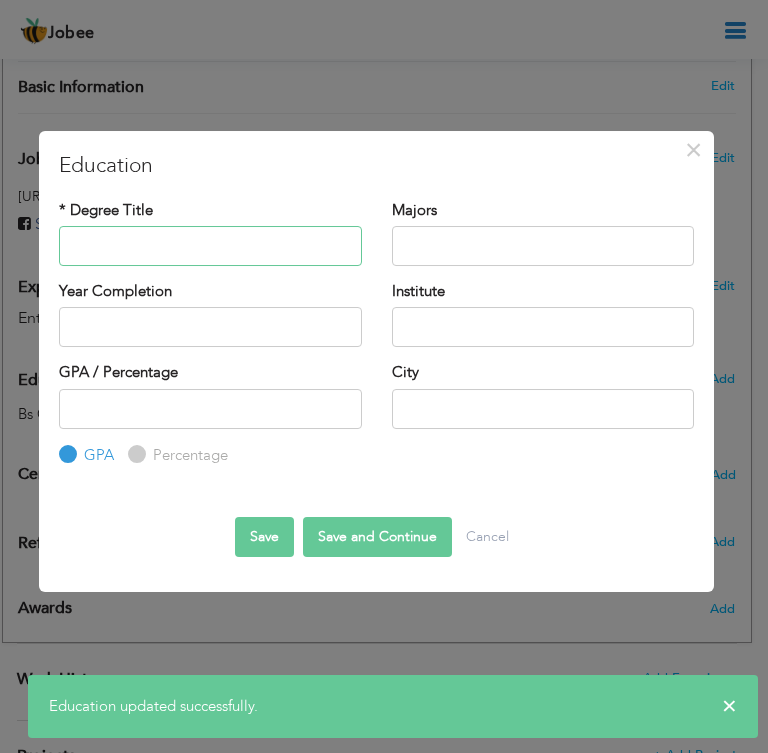 click at bounding box center (210, 246) 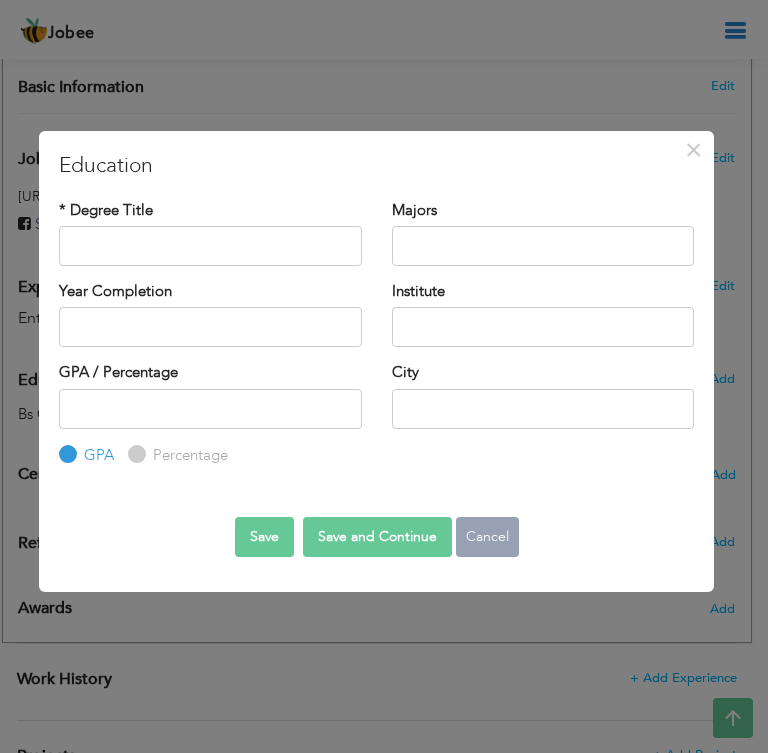 click on "Cancel" at bounding box center [487, 537] 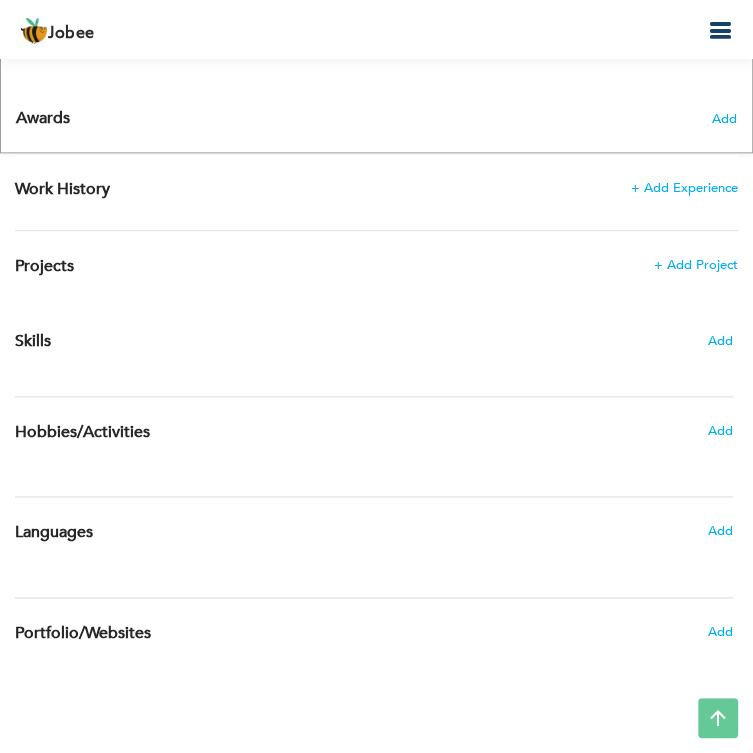 scroll, scrollTop: 1301, scrollLeft: 0, axis: vertical 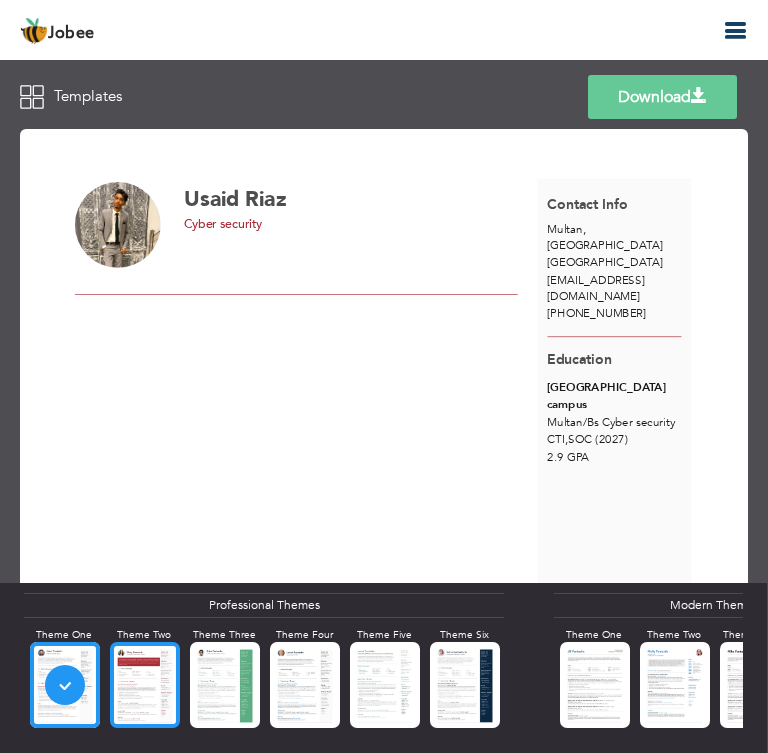 click at bounding box center (145, 684) 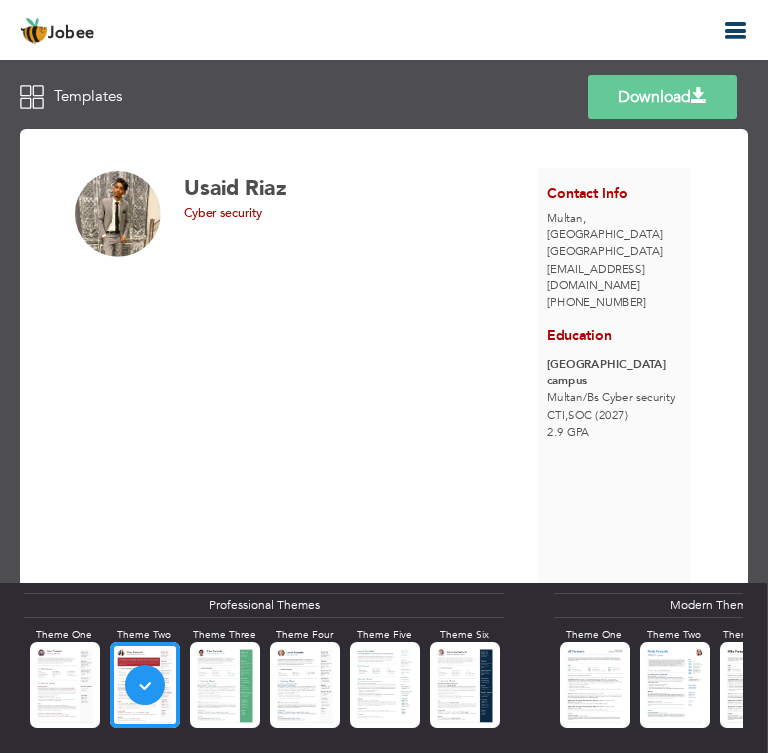 scroll, scrollTop: 10, scrollLeft: 0, axis: vertical 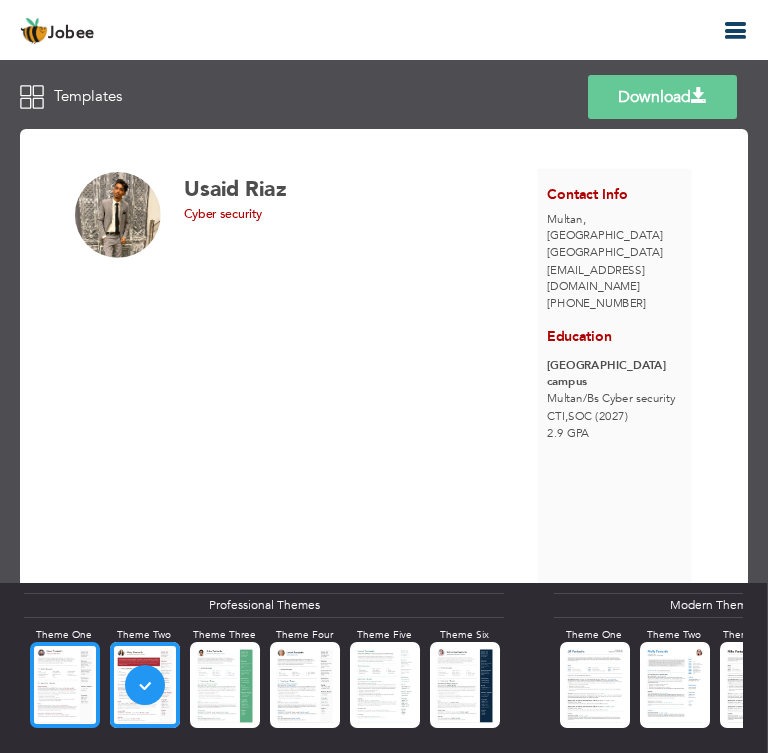 click at bounding box center (65, 684) 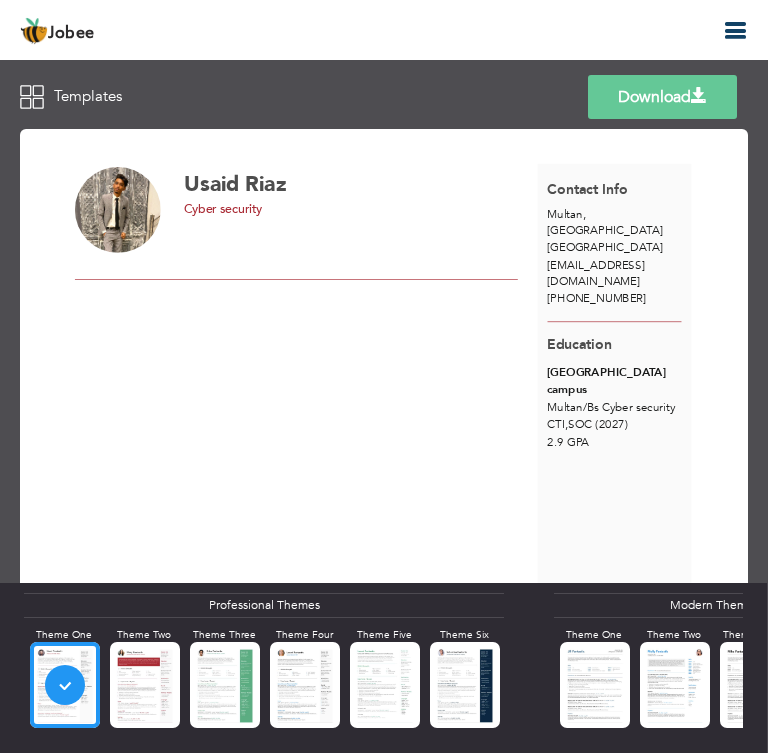 scroll, scrollTop: 12, scrollLeft: 0, axis: vertical 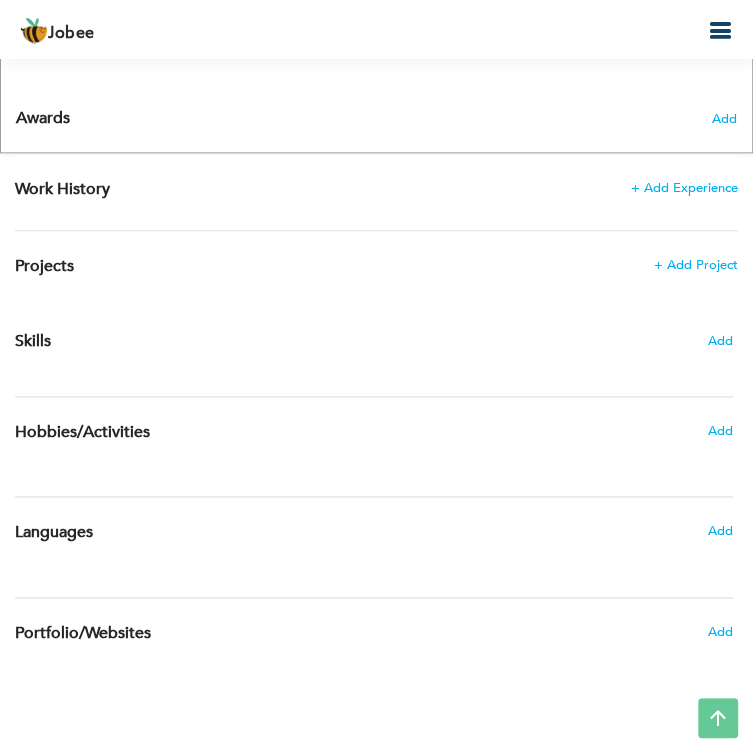 click at bounding box center (0, 0) 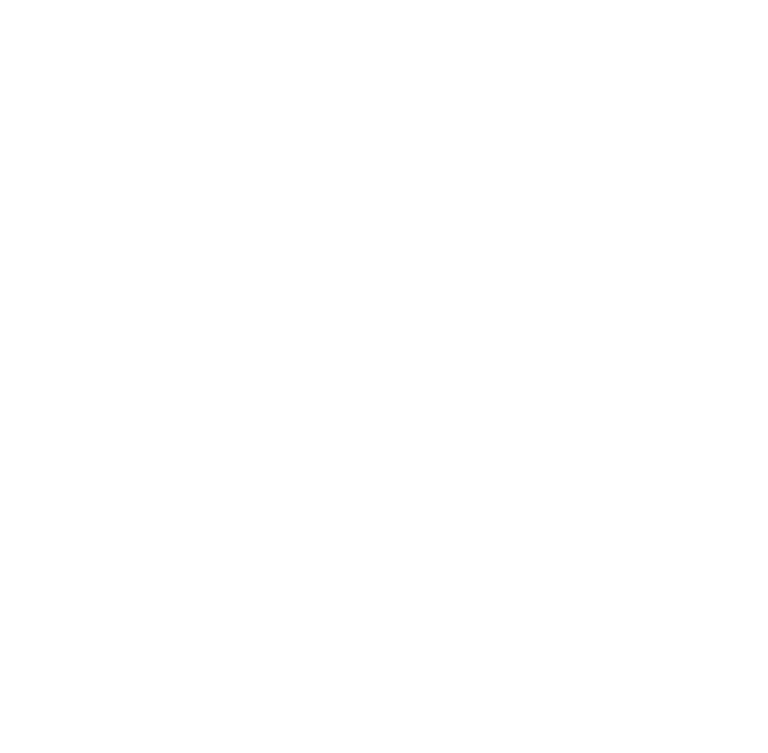 scroll, scrollTop: 0, scrollLeft: 0, axis: both 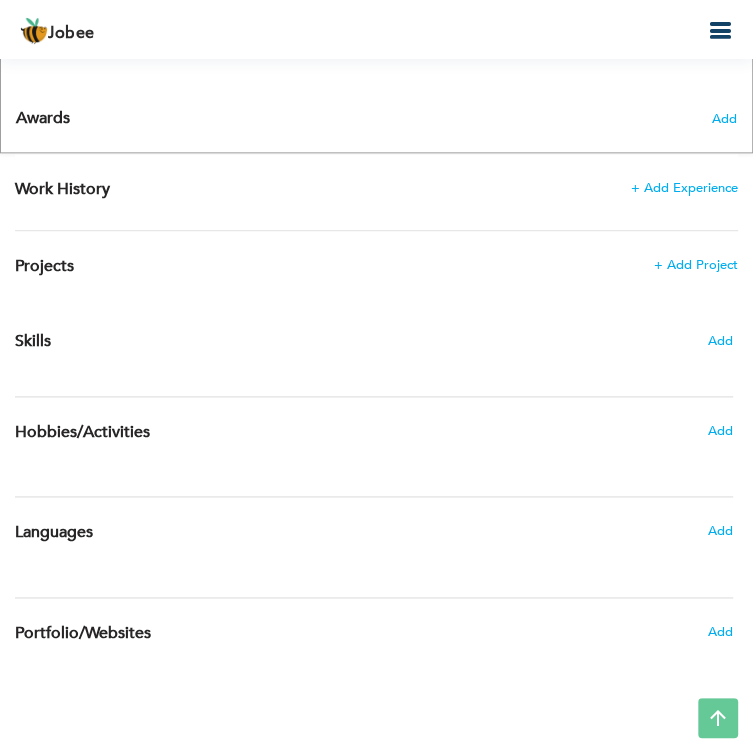 click at bounding box center (0, 0) 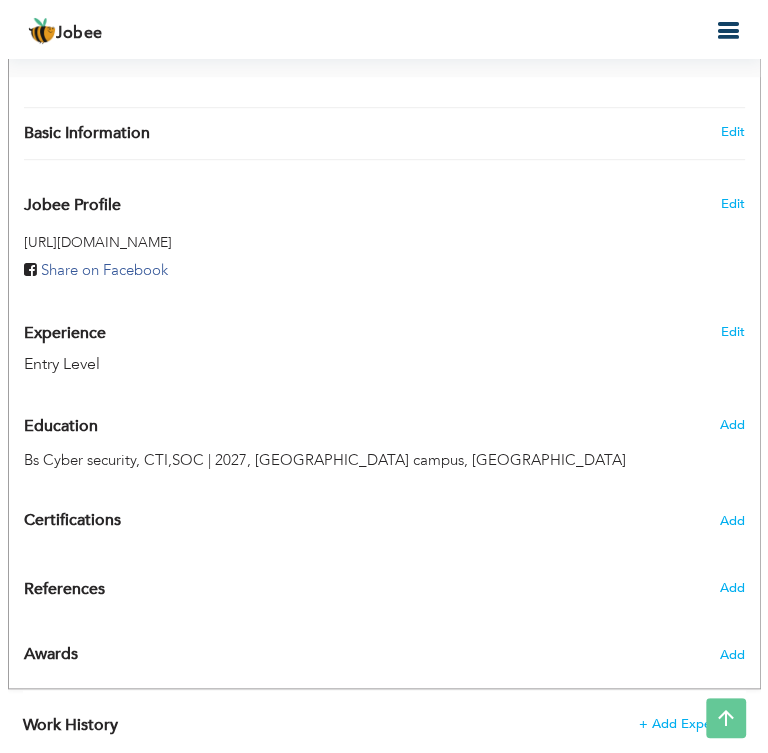 scroll, scrollTop: 633, scrollLeft: 0, axis: vertical 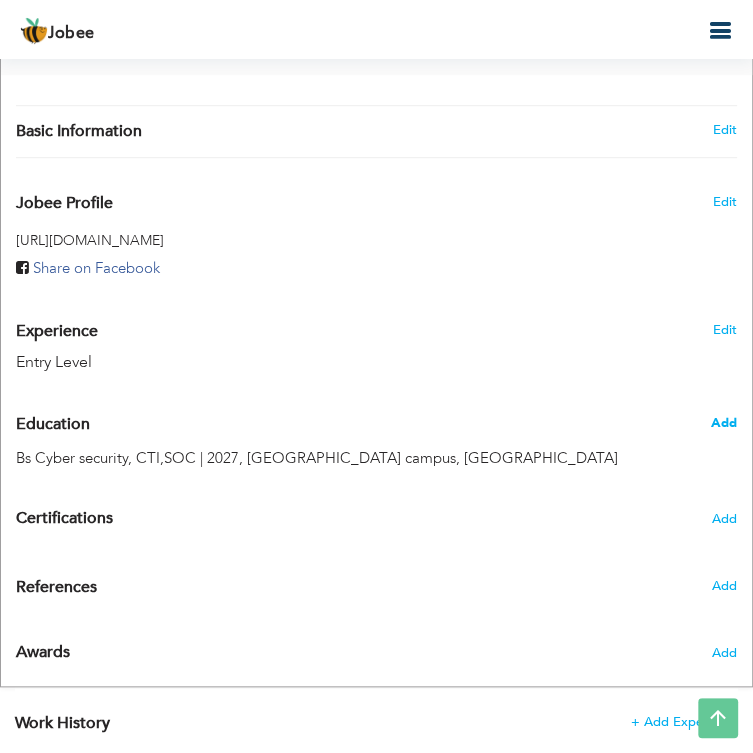 click on "Add" at bounding box center (724, 423) 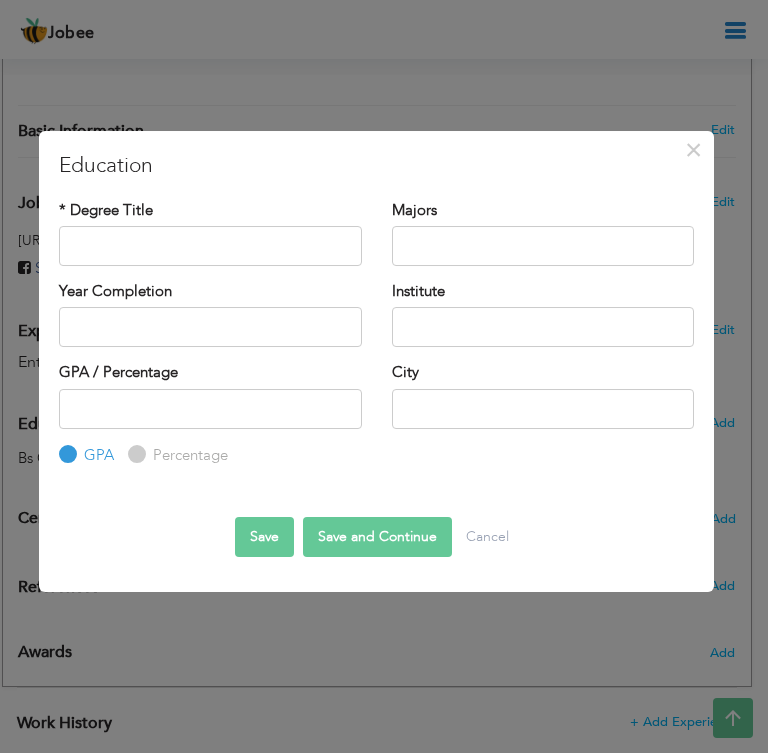 click on "×
Education
* Degree Title
Majors
Year Completion Institute GPA" at bounding box center (384, 376) 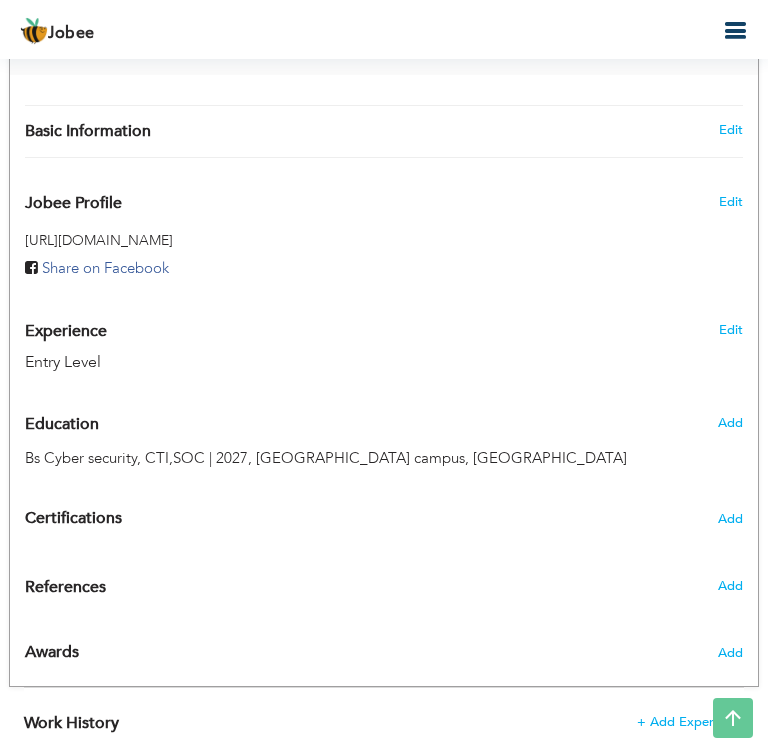scroll, scrollTop: 681, scrollLeft: 0, axis: vertical 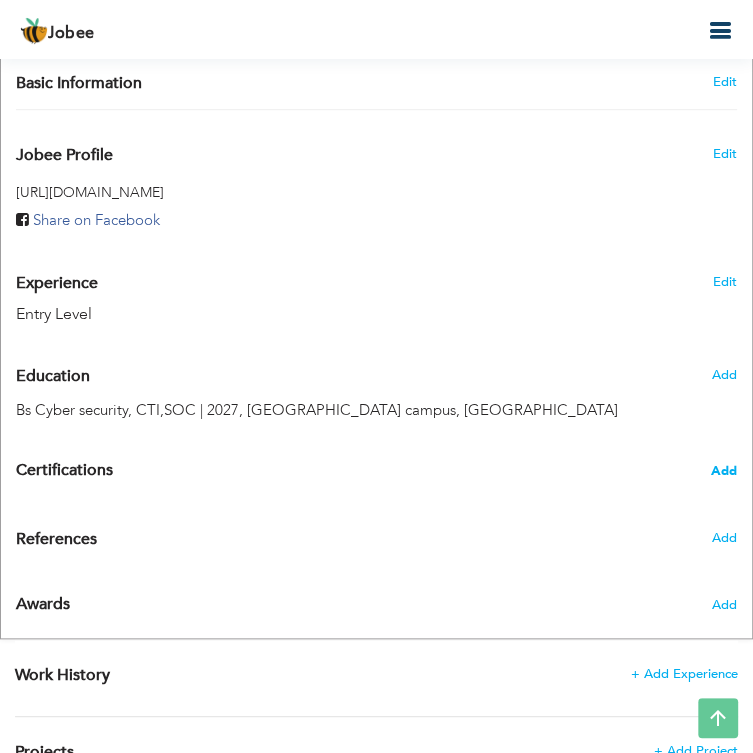 click on "Add" at bounding box center (724, 471) 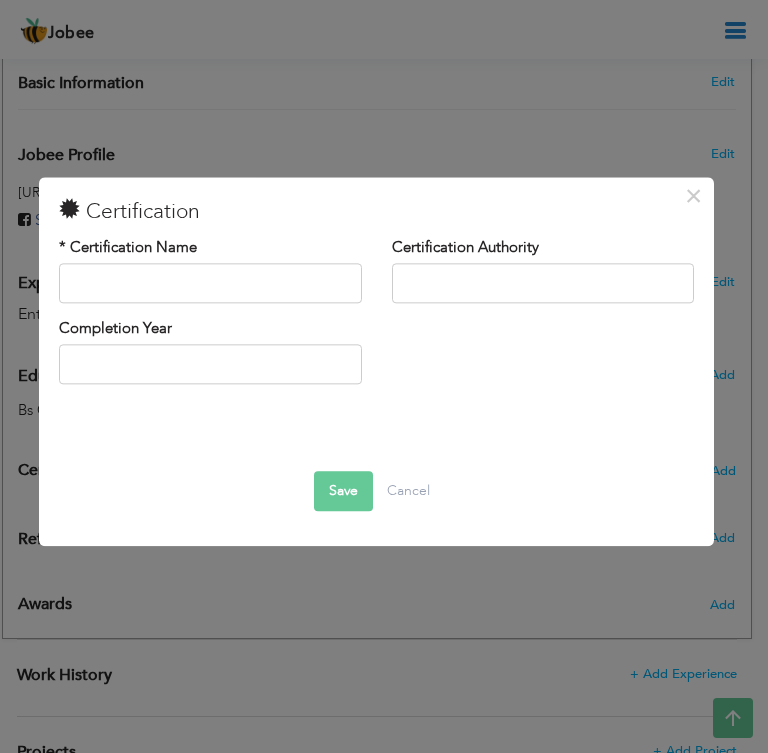 click on "×
Certification
* Certification Name
Certification Authority
Save" at bounding box center (384, 376) 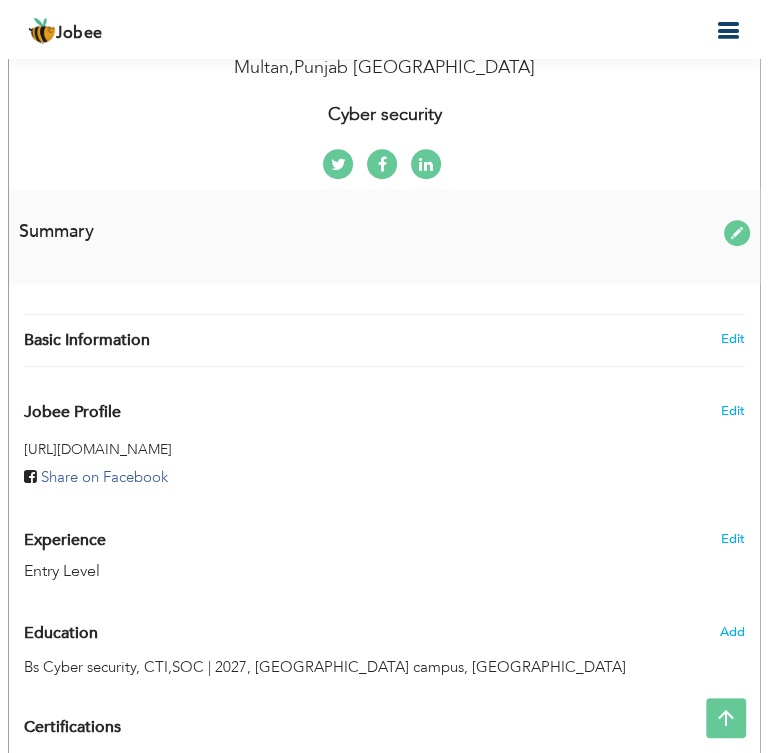 scroll, scrollTop: 471, scrollLeft: 0, axis: vertical 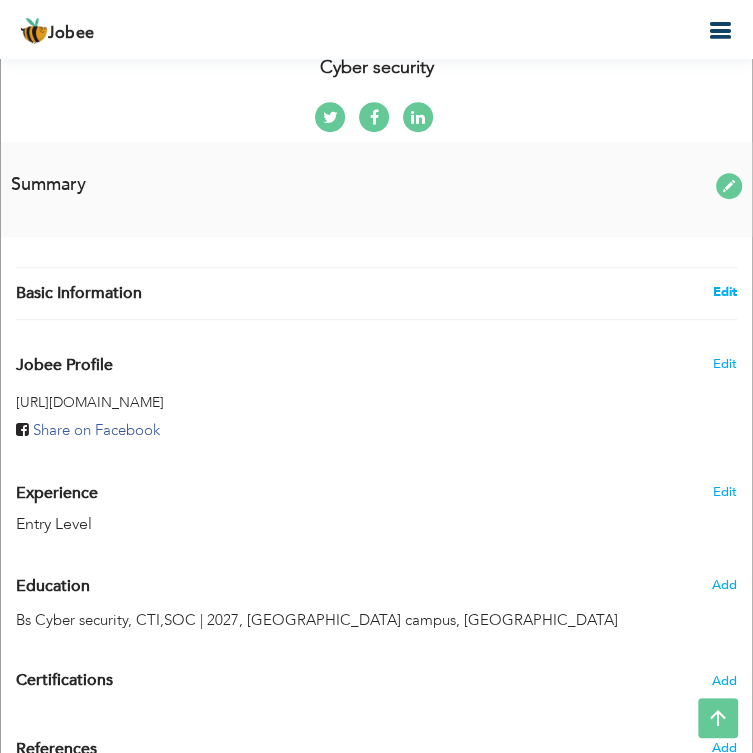 click on "Edit" at bounding box center [725, 292] 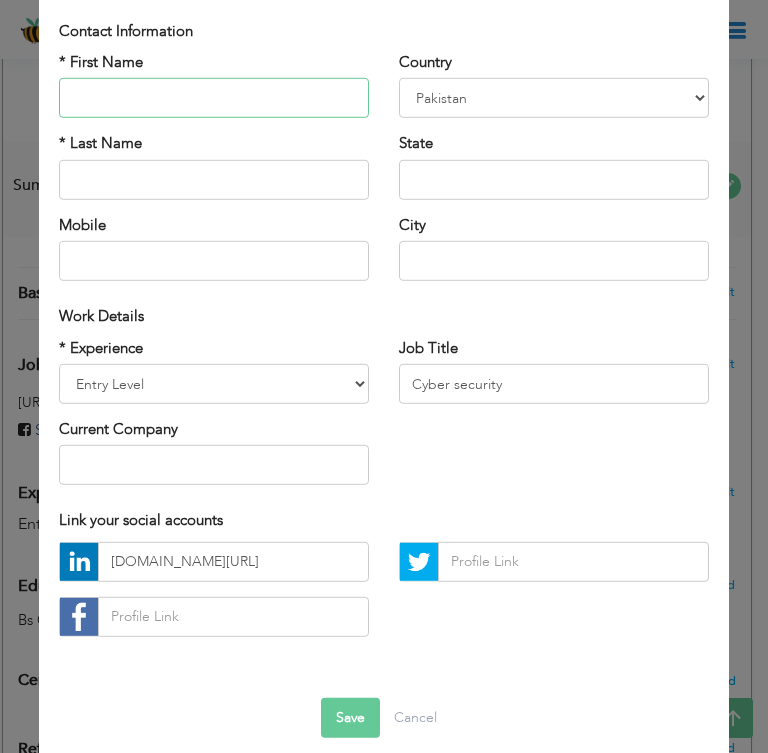 scroll, scrollTop: 160, scrollLeft: 0, axis: vertical 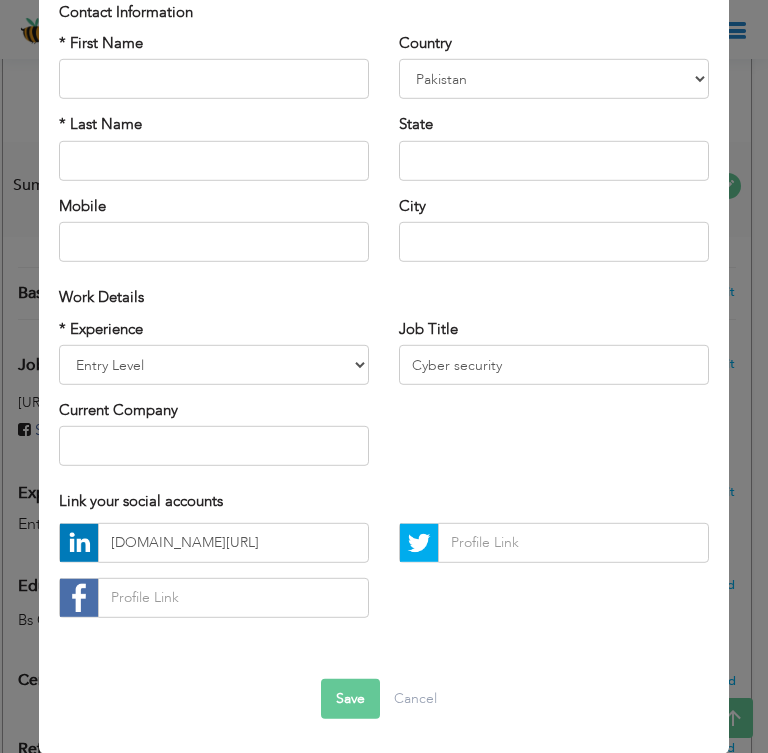 click on "×
Profile
Contact Information
* First Name
* Last Name
Mobile  Aruba" at bounding box center [384, 376] 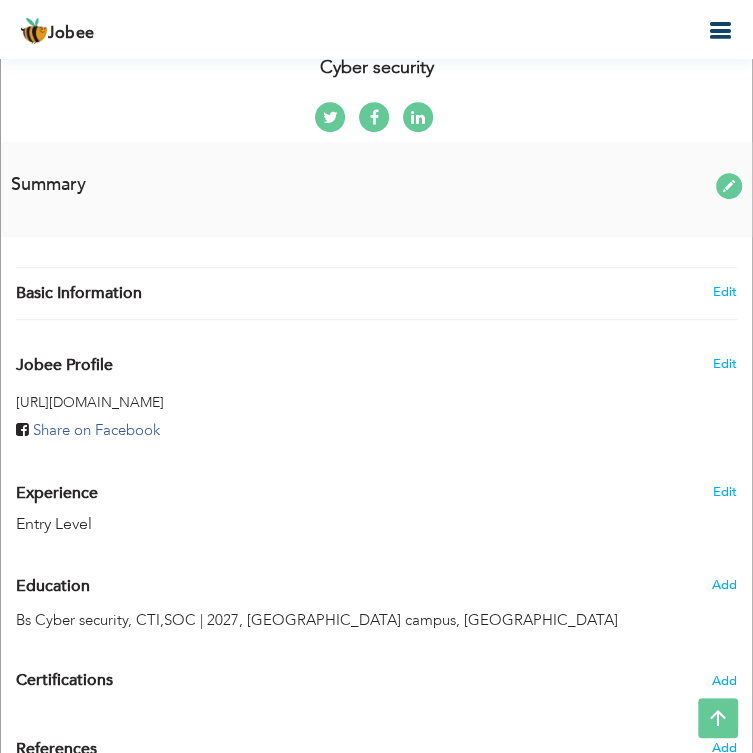 click on "Edit" at bounding box center [689, 359] 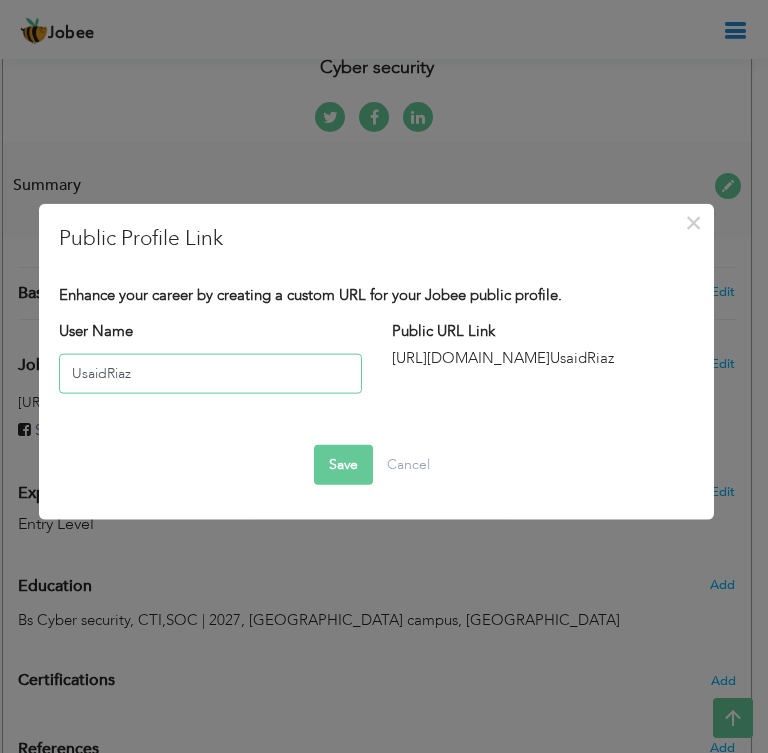 type on "UsaidRiaz" 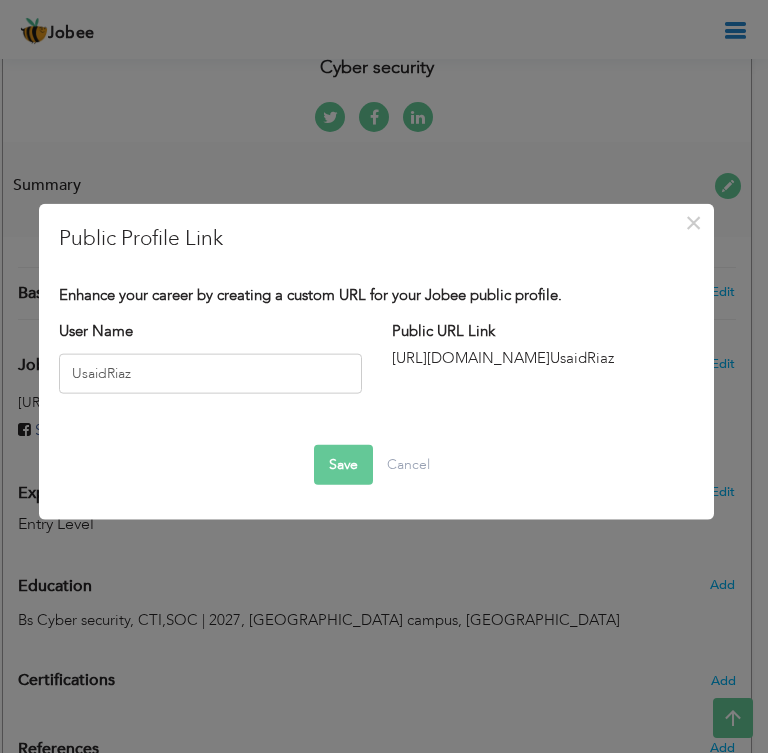 click on "Save" at bounding box center [343, 465] 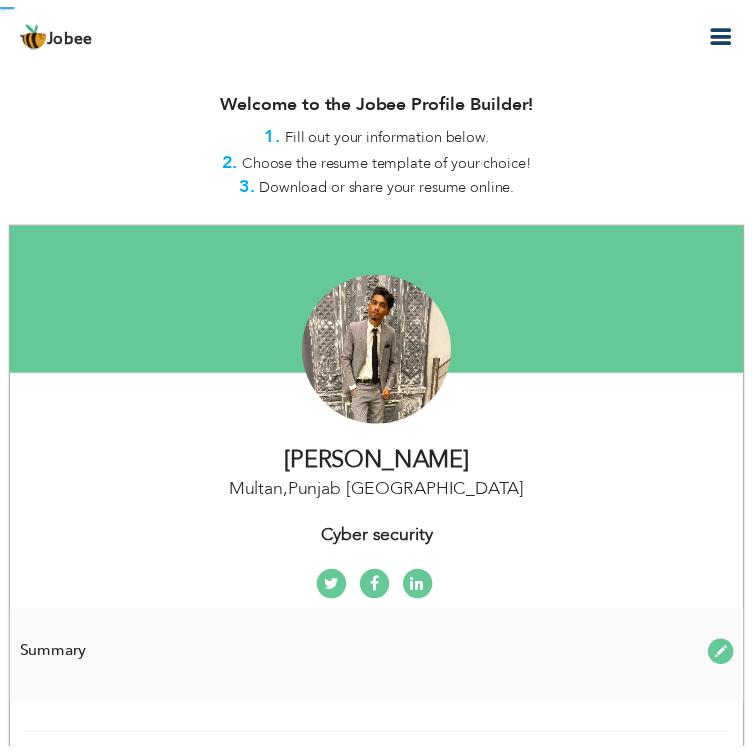 scroll, scrollTop: 0, scrollLeft: 0, axis: both 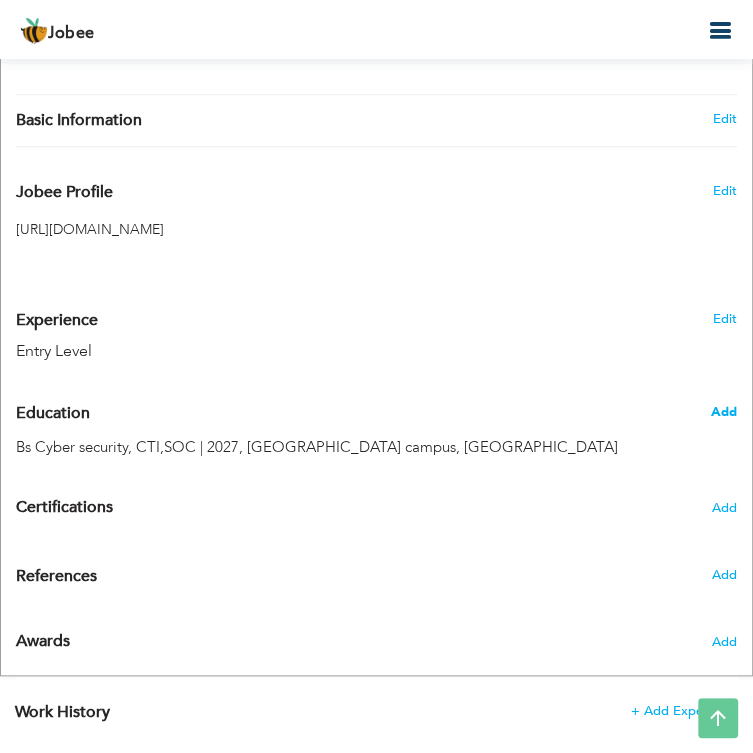 click on "Add" at bounding box center [724, 412] 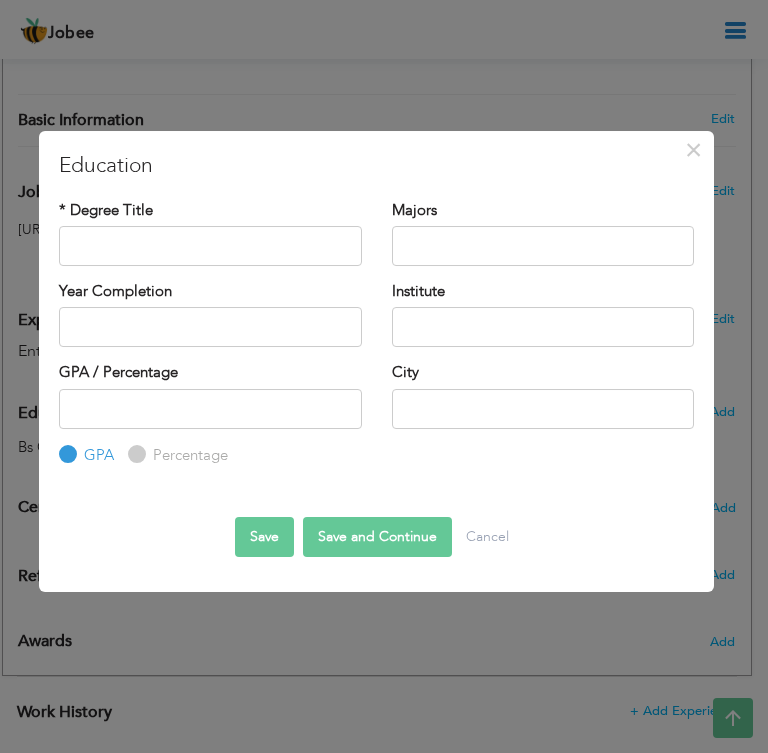 click on "×
Education
* Degree Title
Majors
Year Completion Institute GPA" at bounding box center [384, 376] 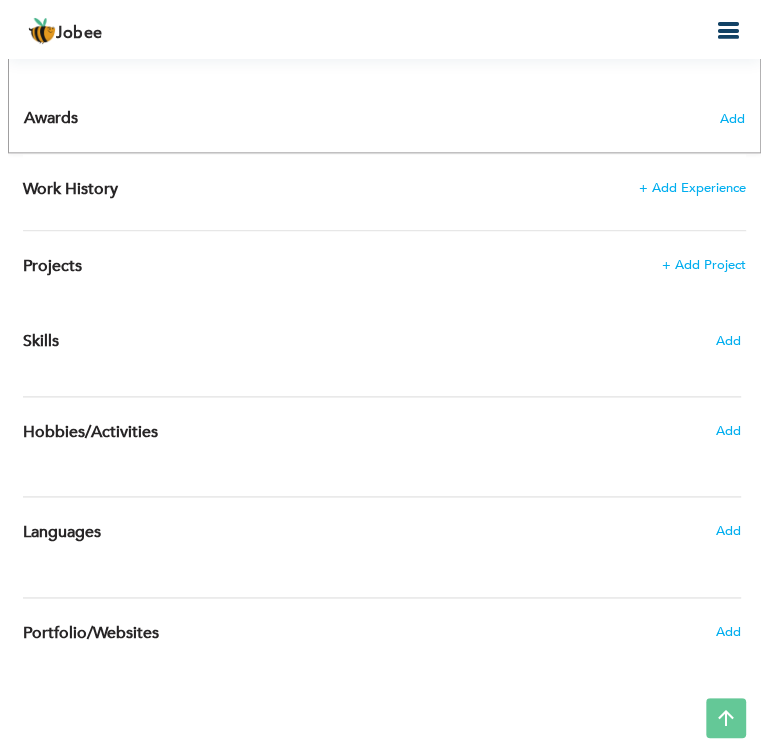 scroll, scrollTop: 2159, scrollLeft: 0, axis: vertical 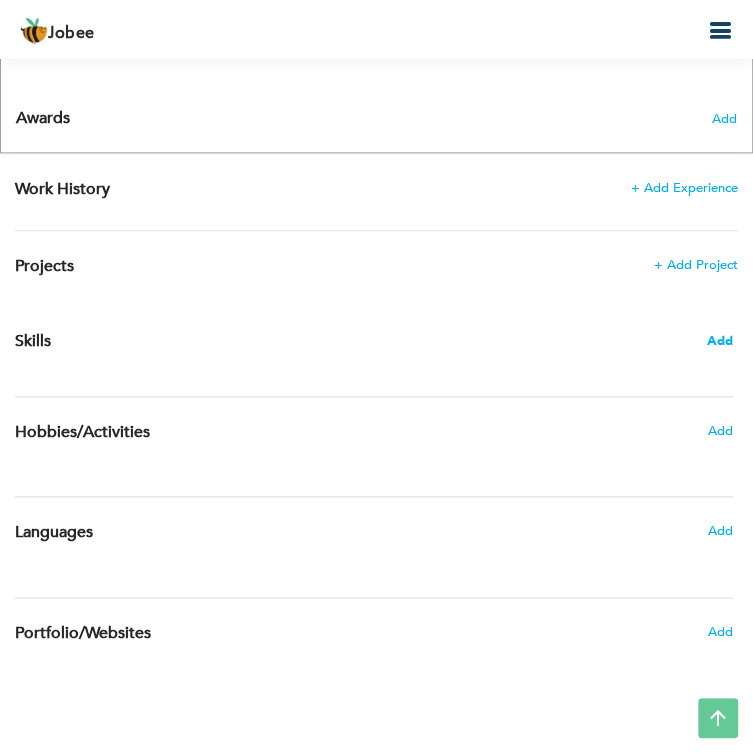 click on "Add" at bounding box center (720, 341) 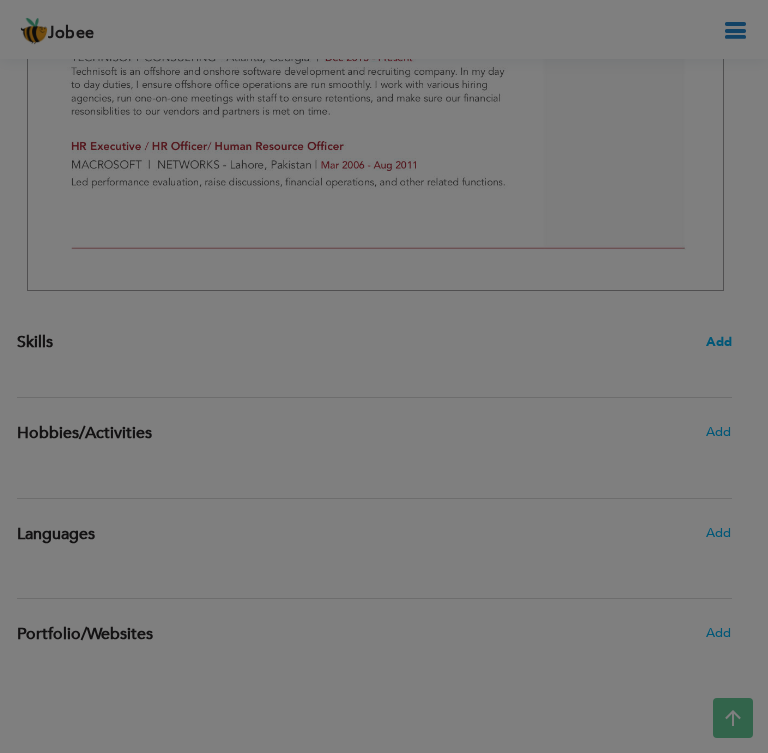 click on "Jobee
Profile
Resume Templates
Resume Templates
Cover Letters
About
My Resume
Welcome
Settings
Log off
Welcome" at bounding box center (384, -703) 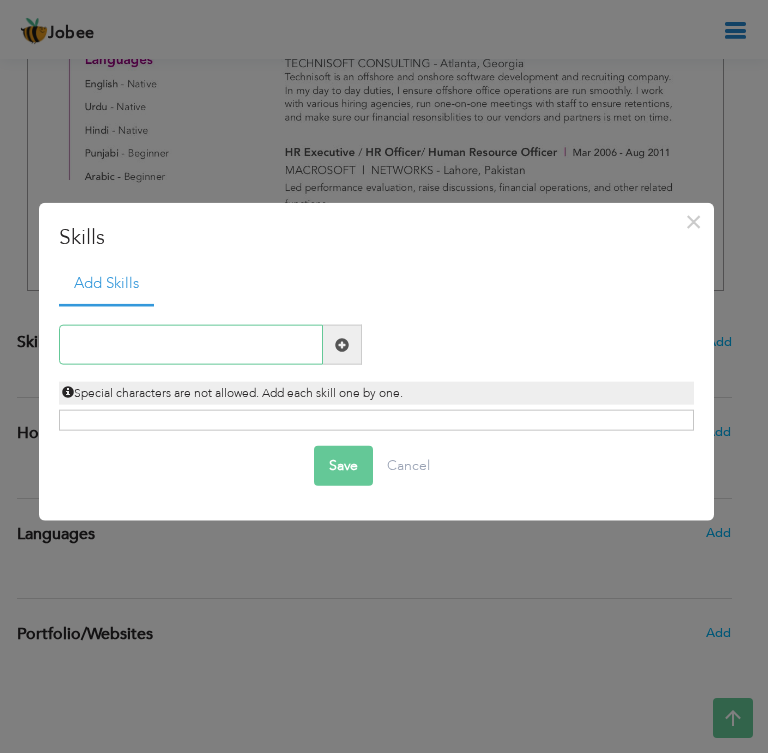 click at bounding box center [191, 345] 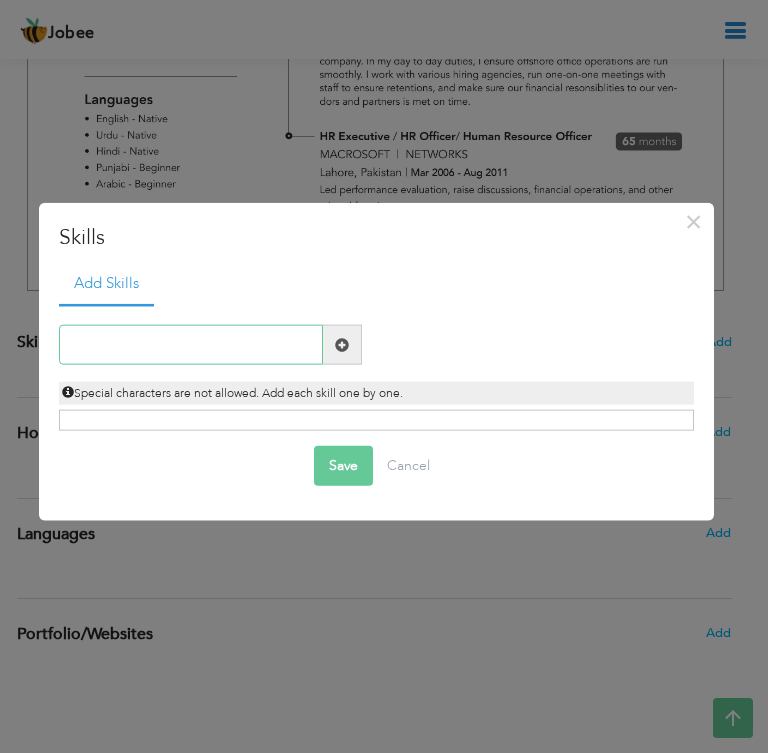 click at bounding box center [191, 345] 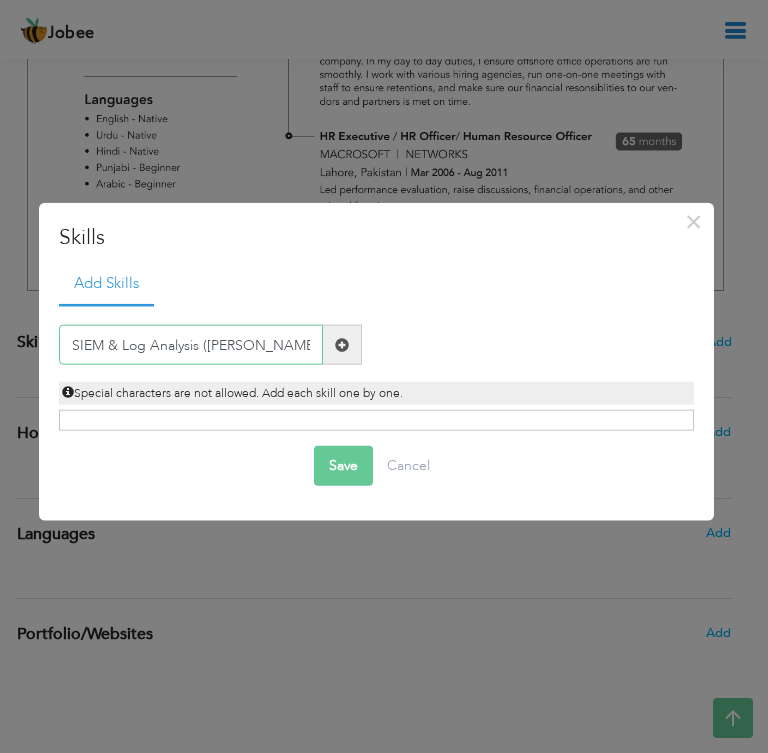 scroll, scrollTop: 0, scrollLeft: 0, axis: both 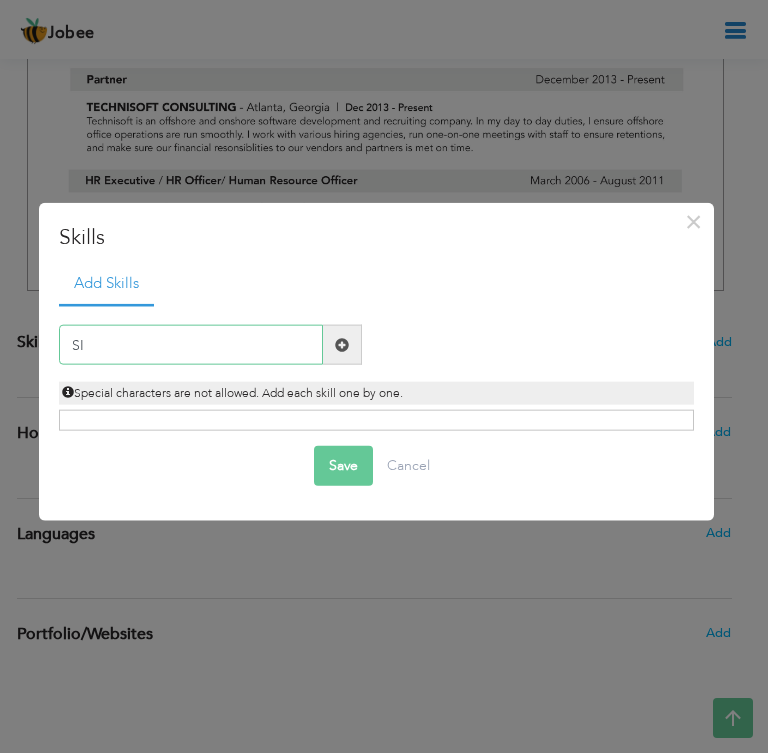 type on "S" 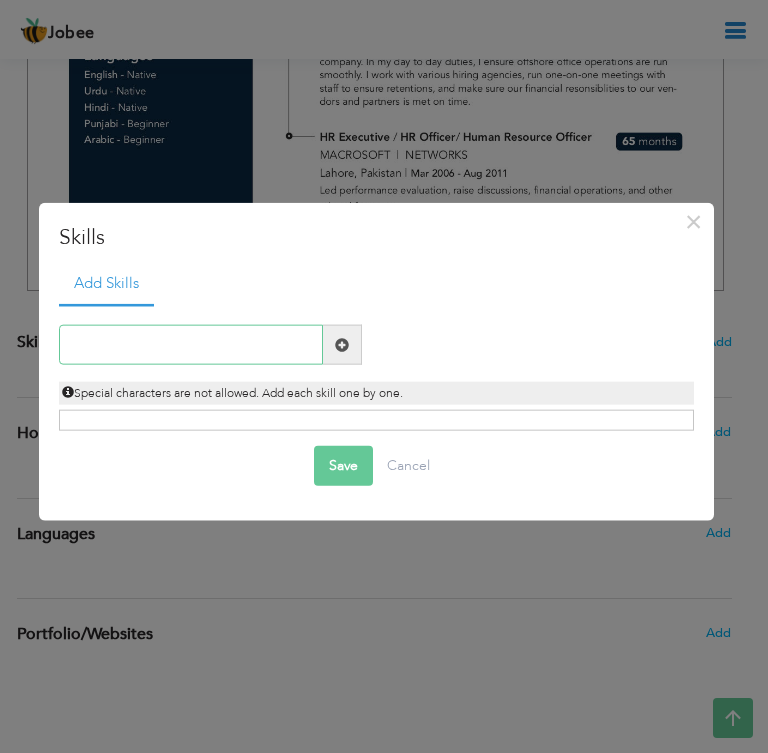 click at bounding box center (191, 345) 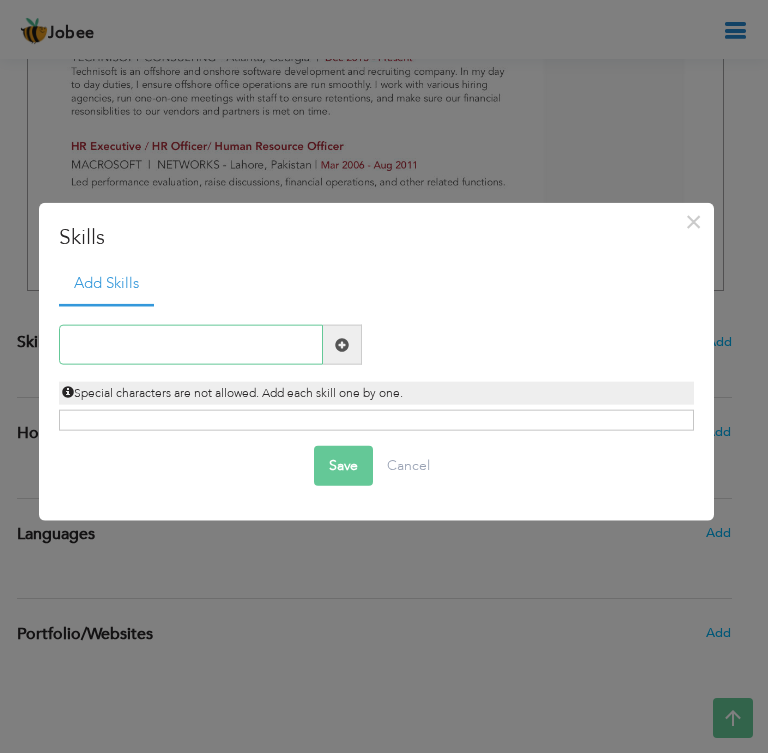 paste on "SIEM & Log Analysis ([PERSON_NAME],  Wazuh)" 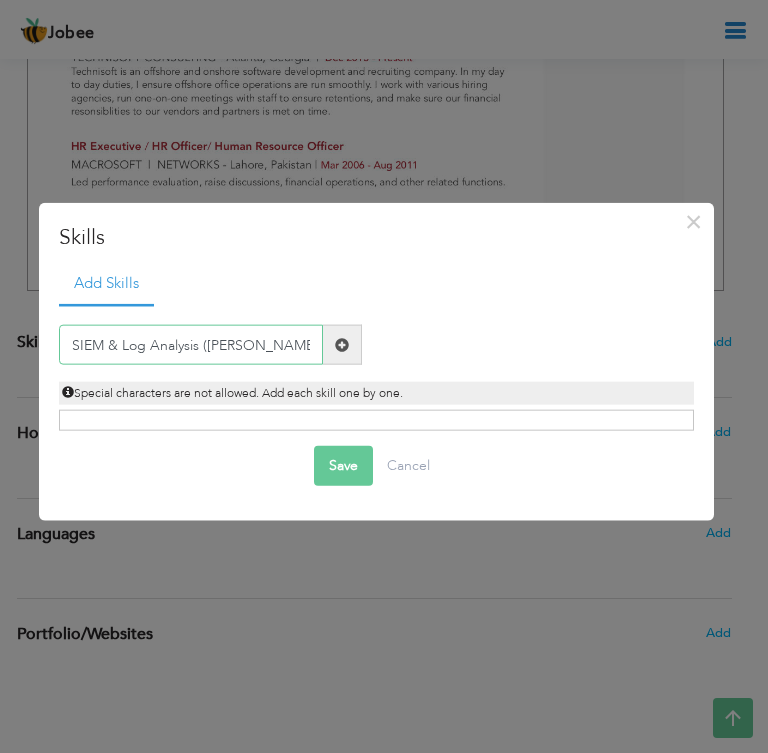 type on "SIEM & Log Analysis ([PERSON_NAME],  Wazuh)" 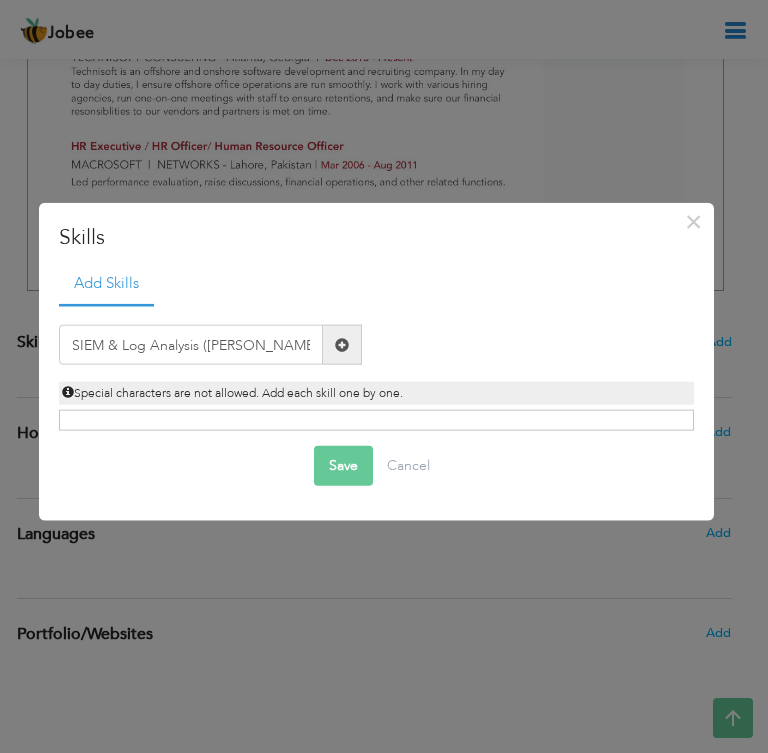 click at bounding box center [342, 344] 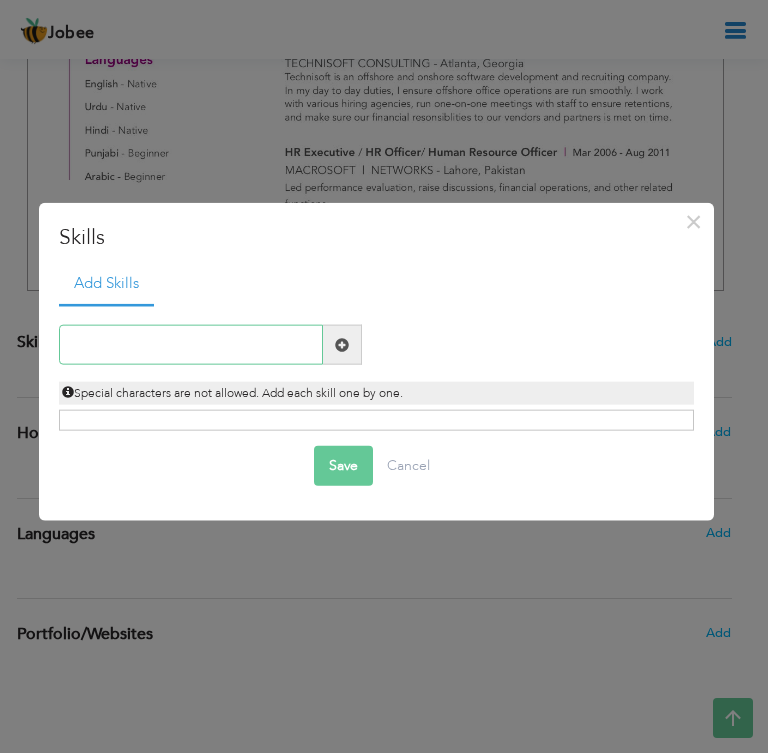 click at bounding box center (191, 345) 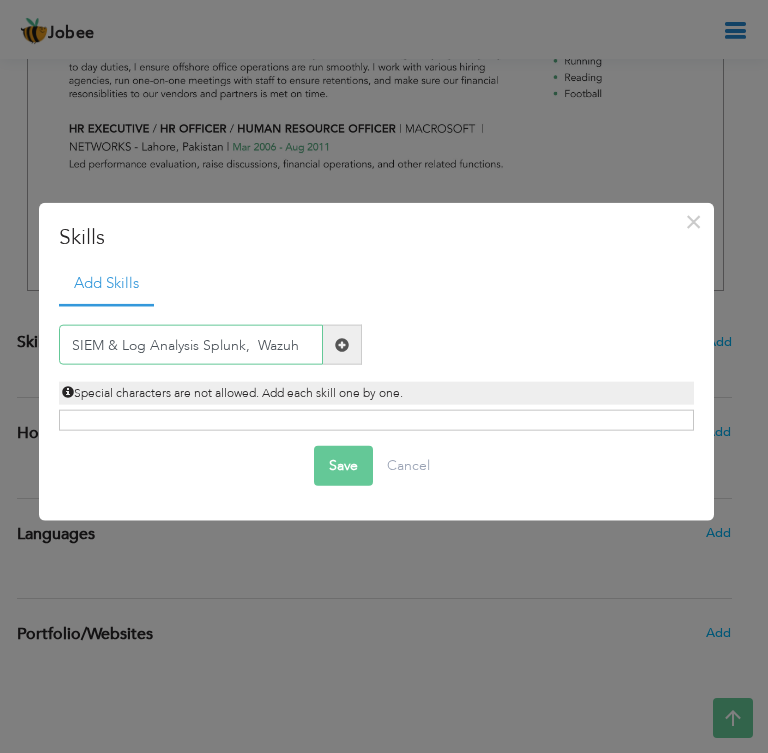 type on "SIEM & Log Analysis Splunk,  Wazuh" 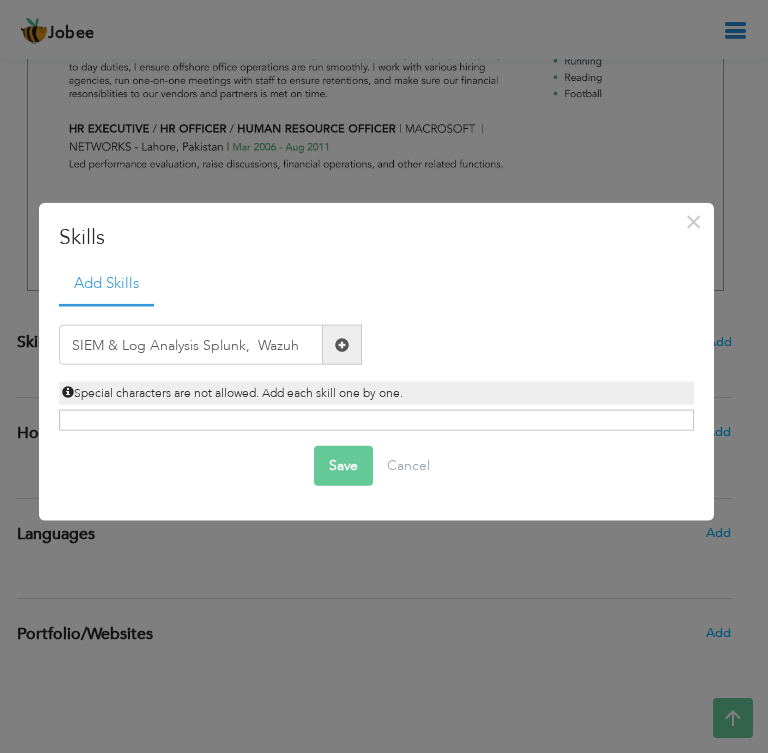 click at bounding box center (342, 345) 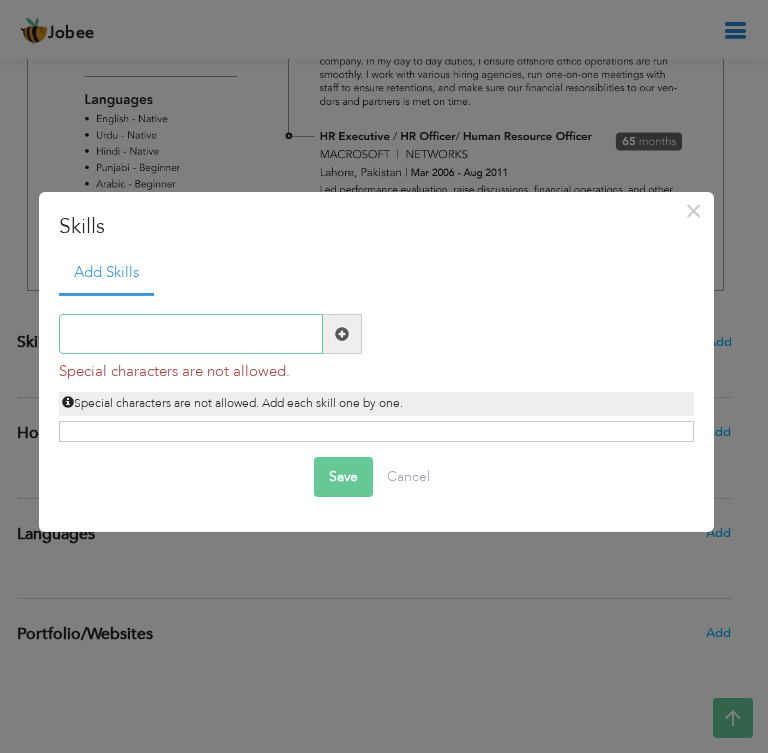 click at bounding box center [191, 334] 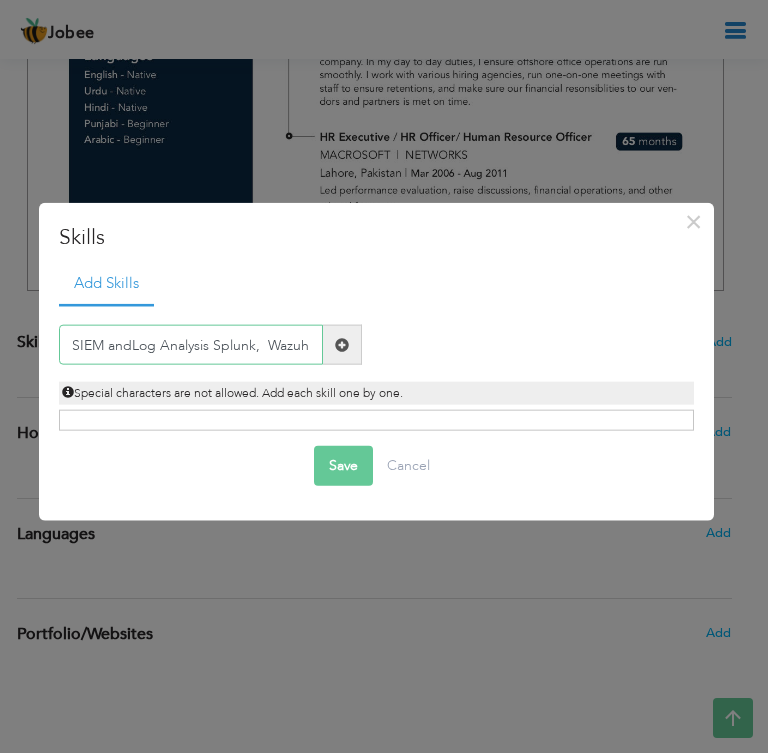 type on "SIEM and Log Analysis Splunk,  Wazuh" 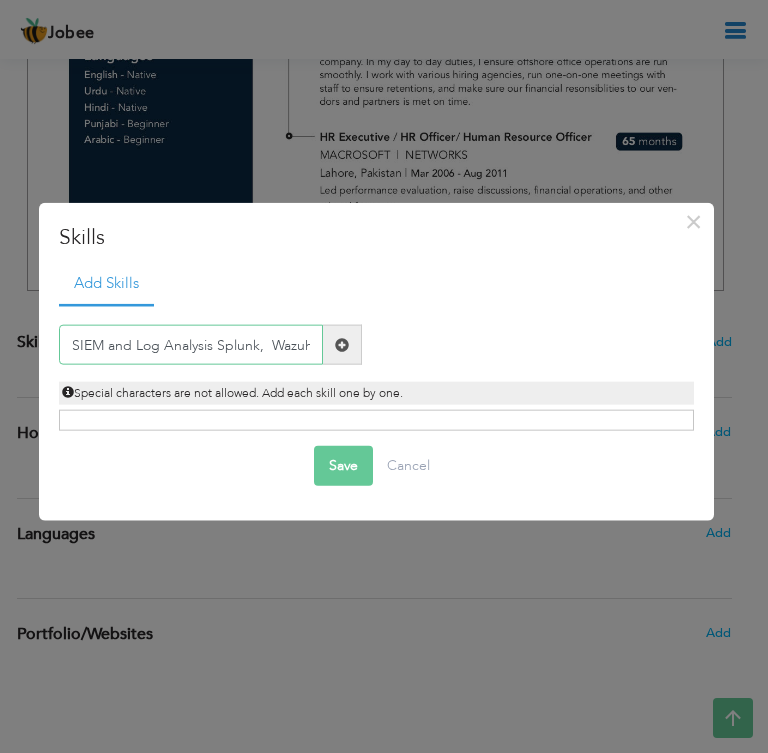 type 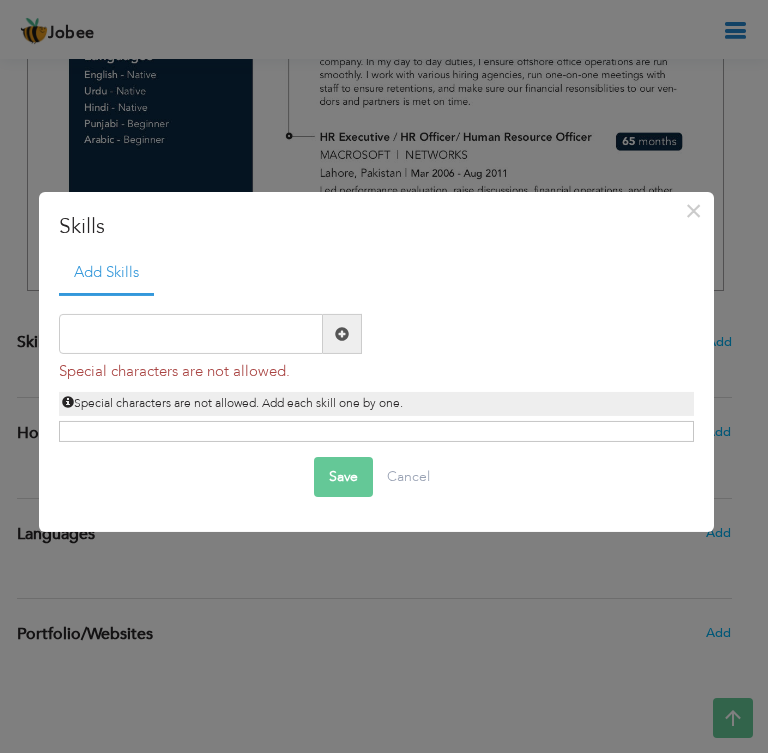 click on "Click on  , to mark skill as primary." at bounding box center [377, 431] 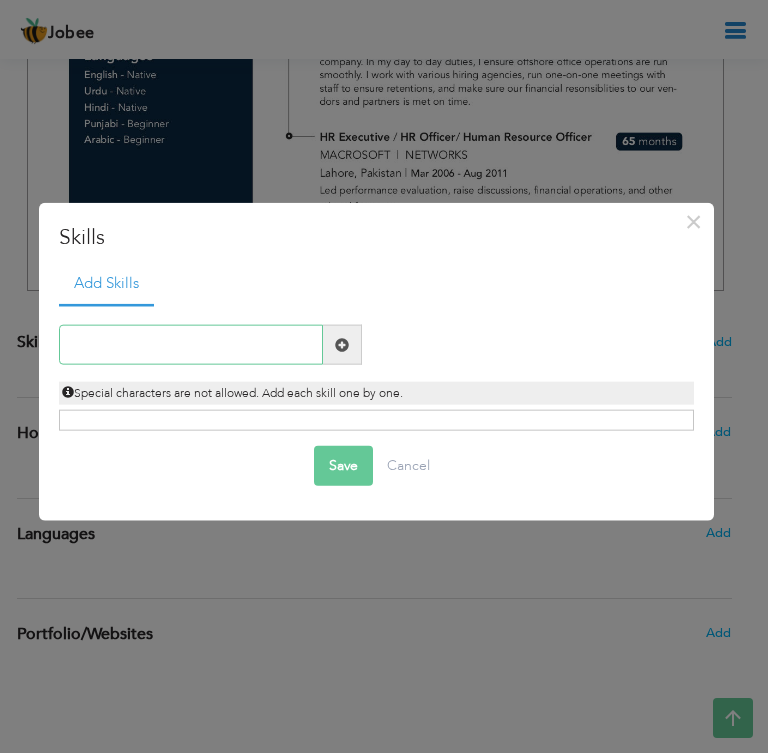click at bounding box center [191, 345] 